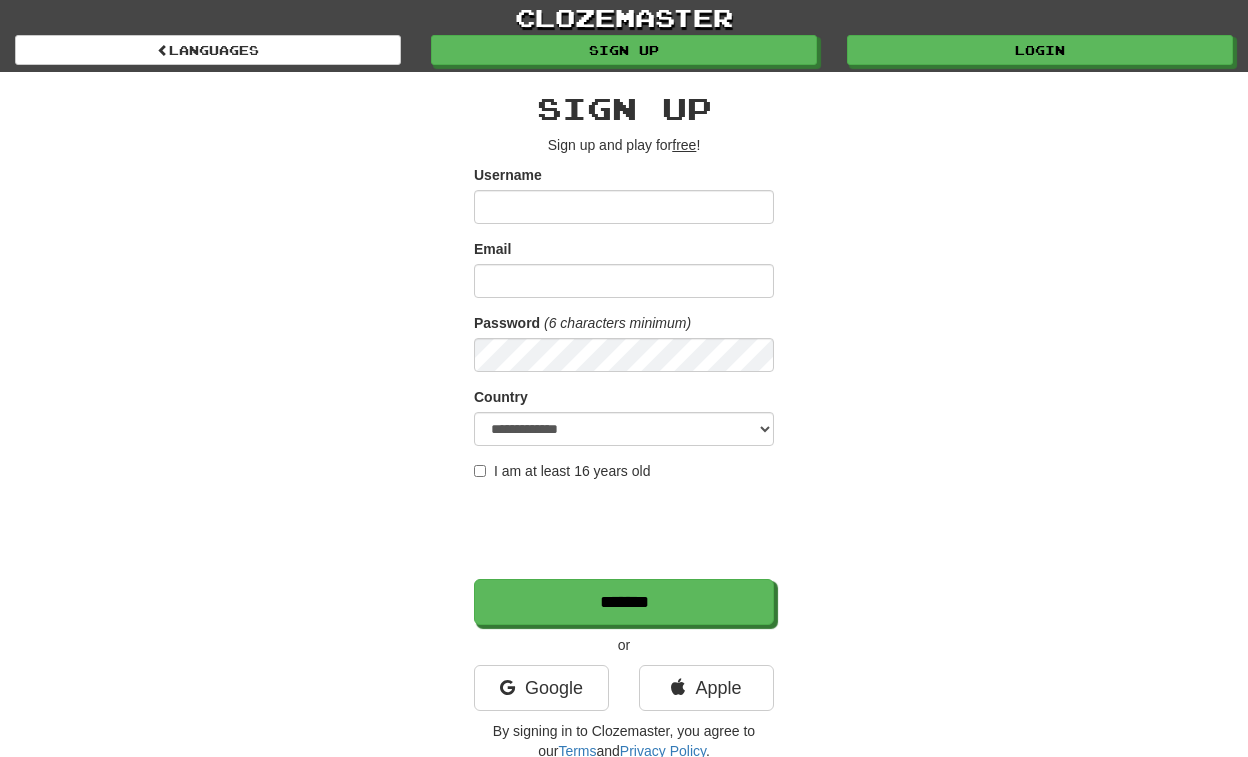 scroll, scrollTop: 0, scrollLeft: 0, axis: both 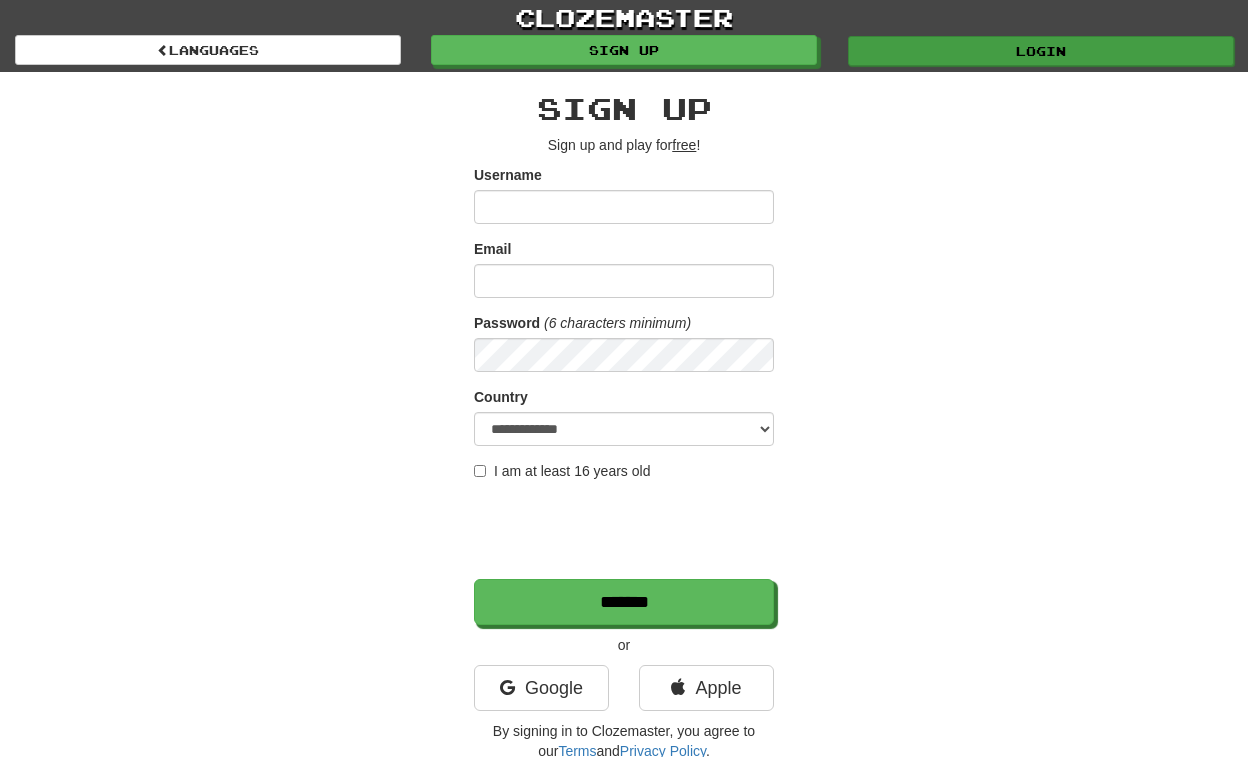 click on "Login" at bounding box center (1041, 51) 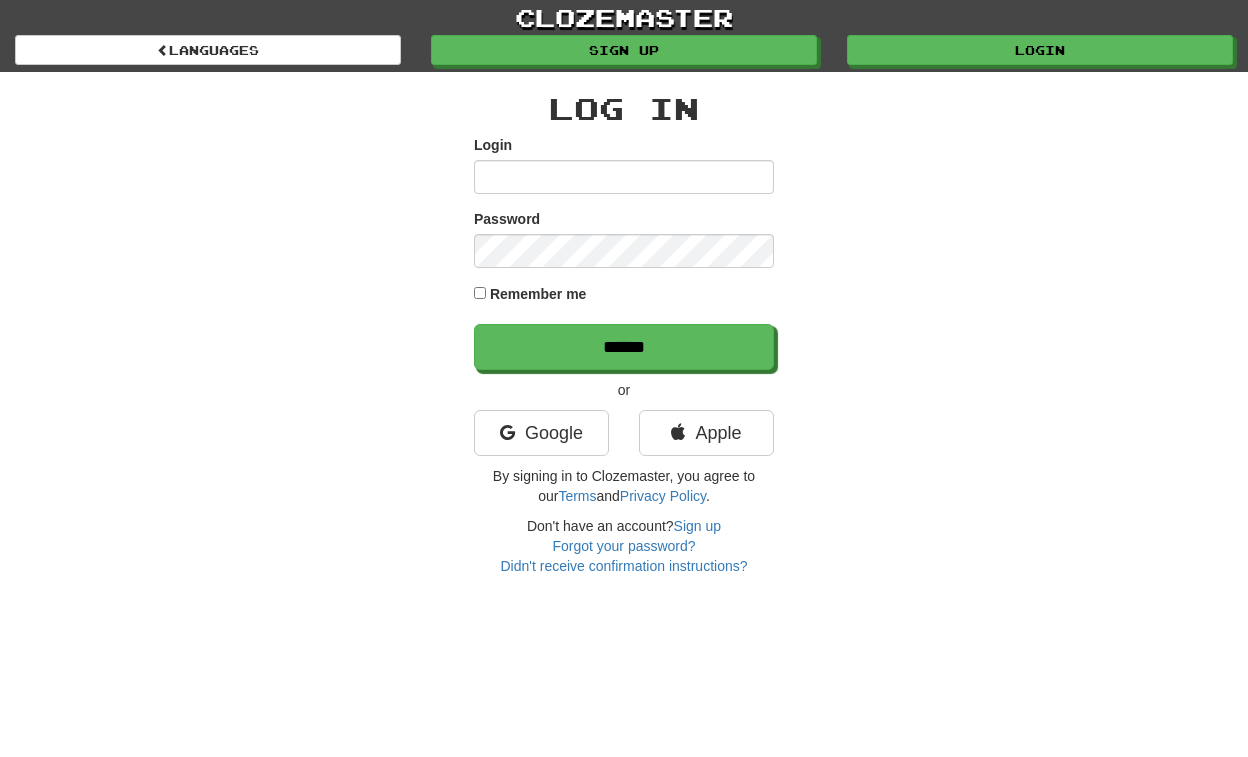 scroll, scrollTop: 0, scrollLeft: 0, axis: both 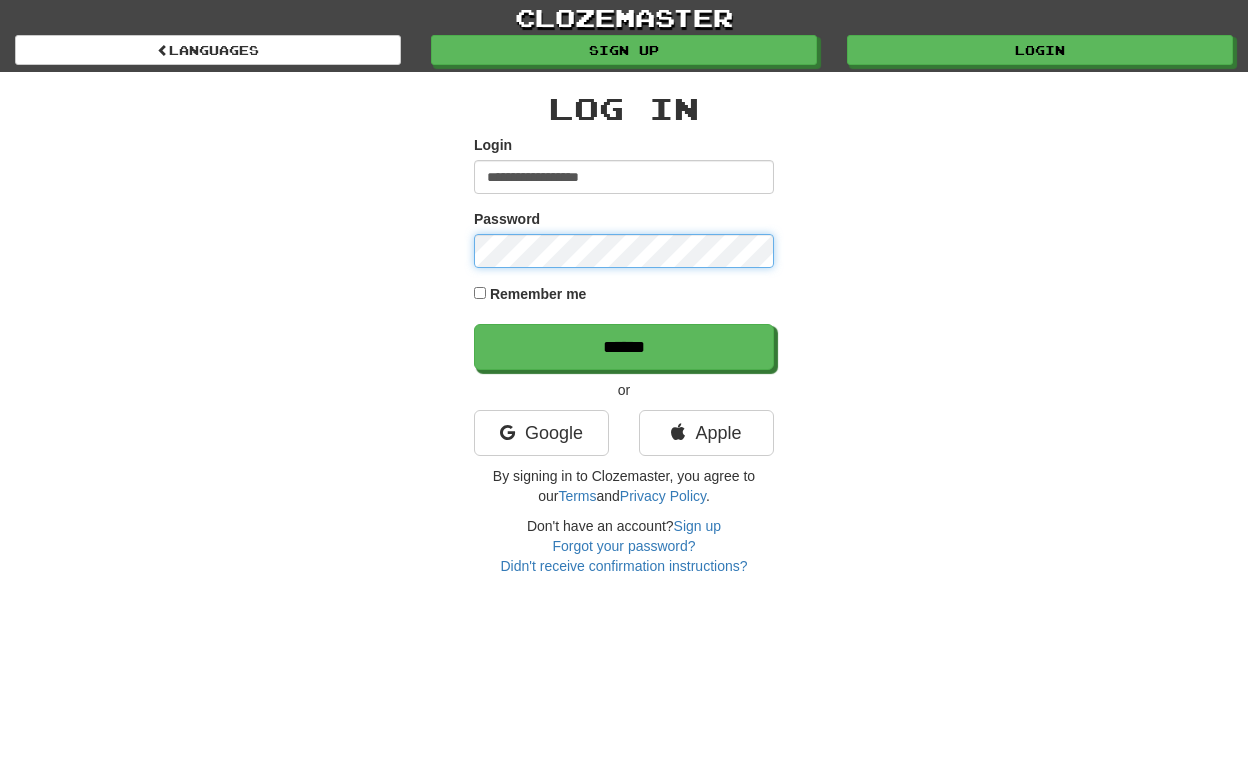 click on "******" at bounding box center [624, 347] 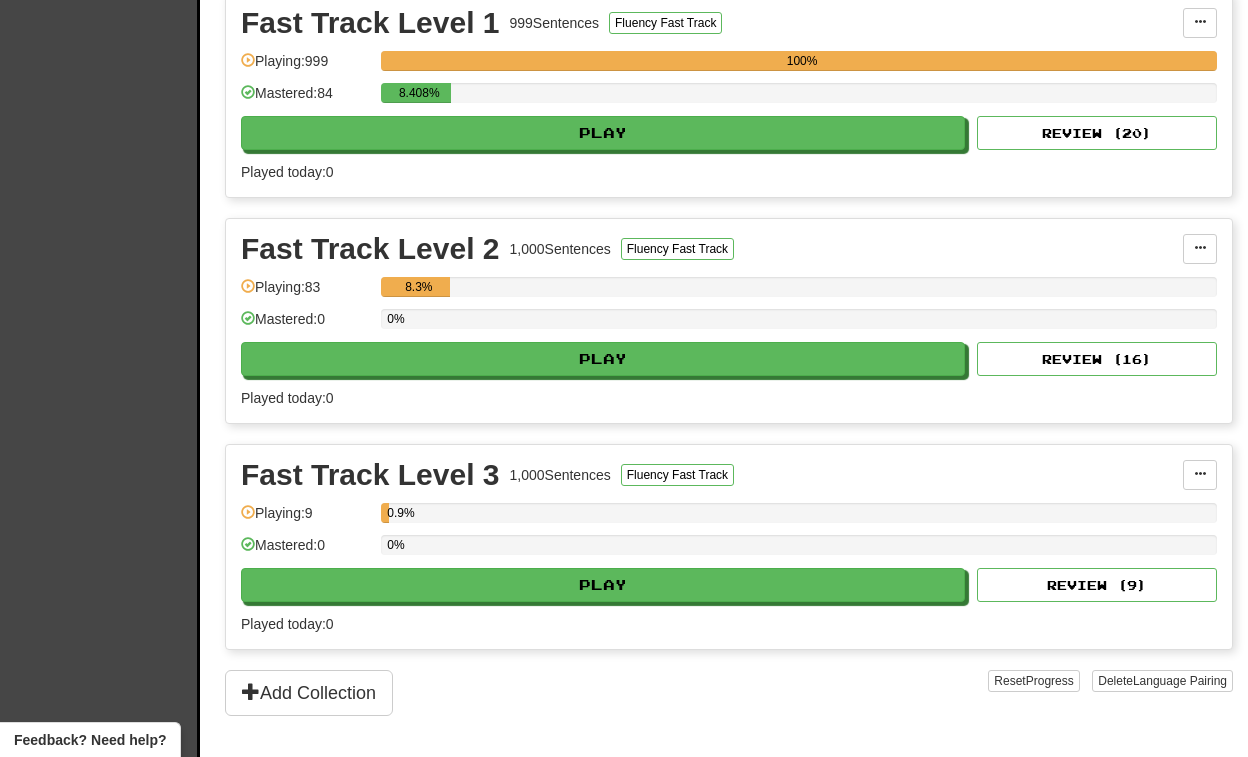 scroll, scrollTop: 470, scrollLeft: 0, axis: vertical 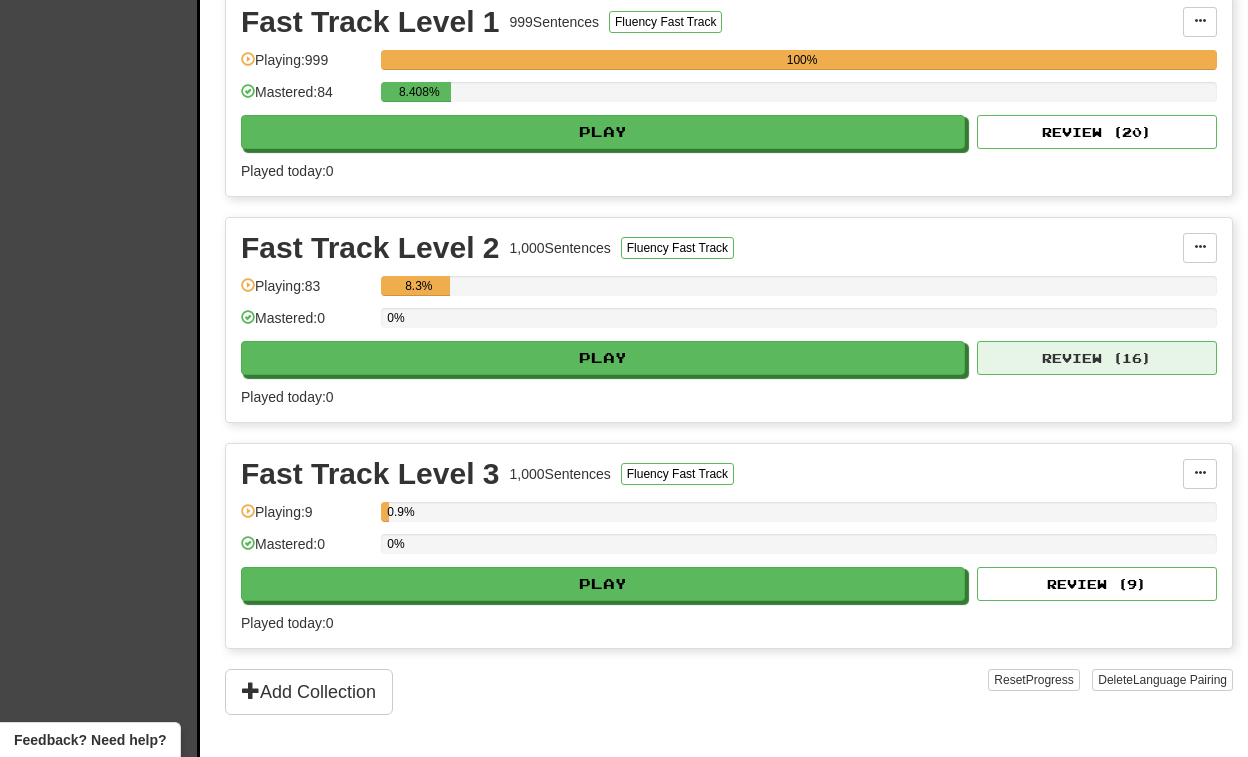 click on "Review ( 16 )" at bounding box center [1097, 132] 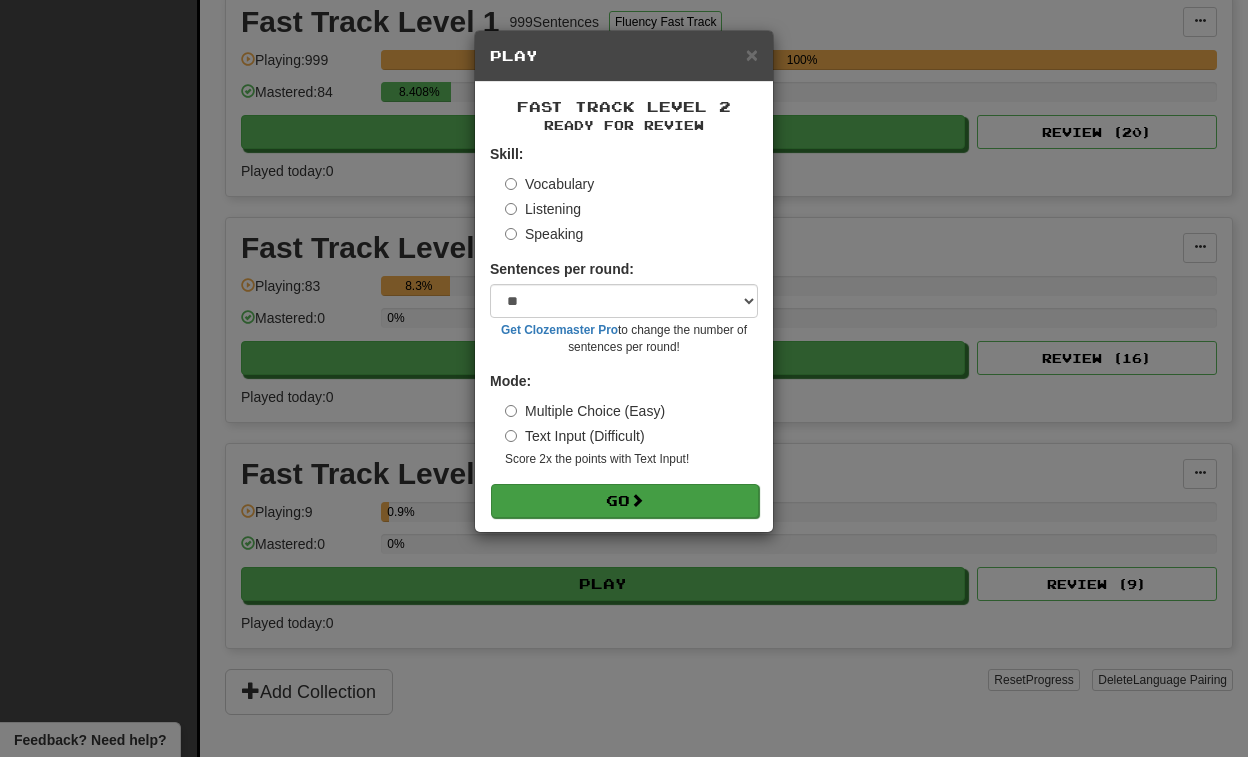 click at bounding box center [637, 500] 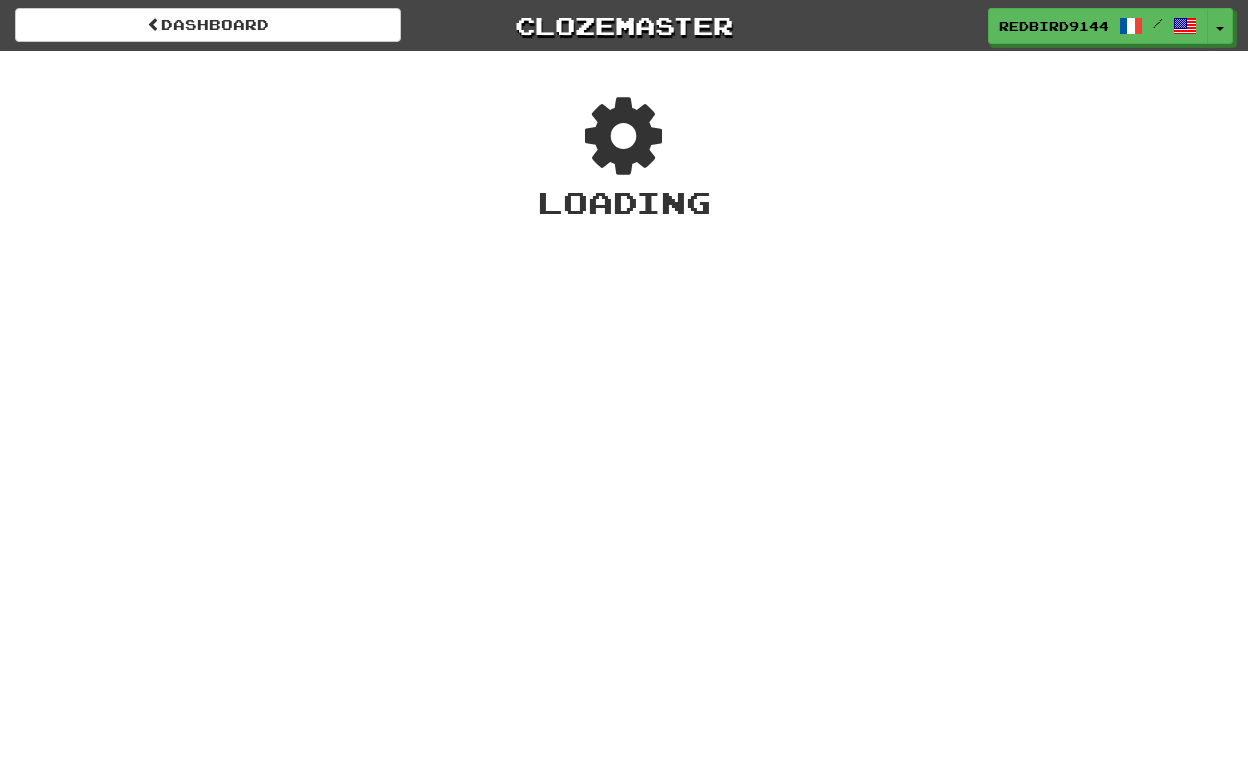 scroll, scrollTop: 0, scrollLeft: 0, axis: both 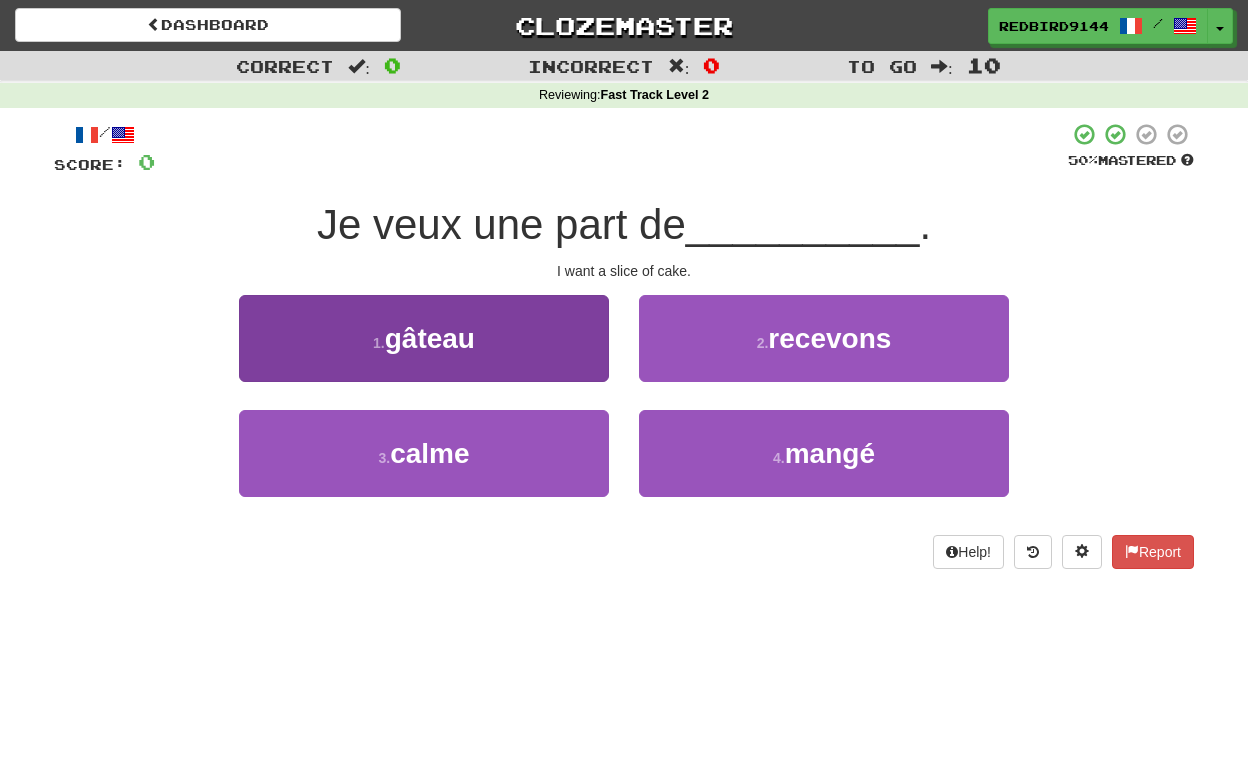 click on "gâteau" at bounding box center (430, 338) 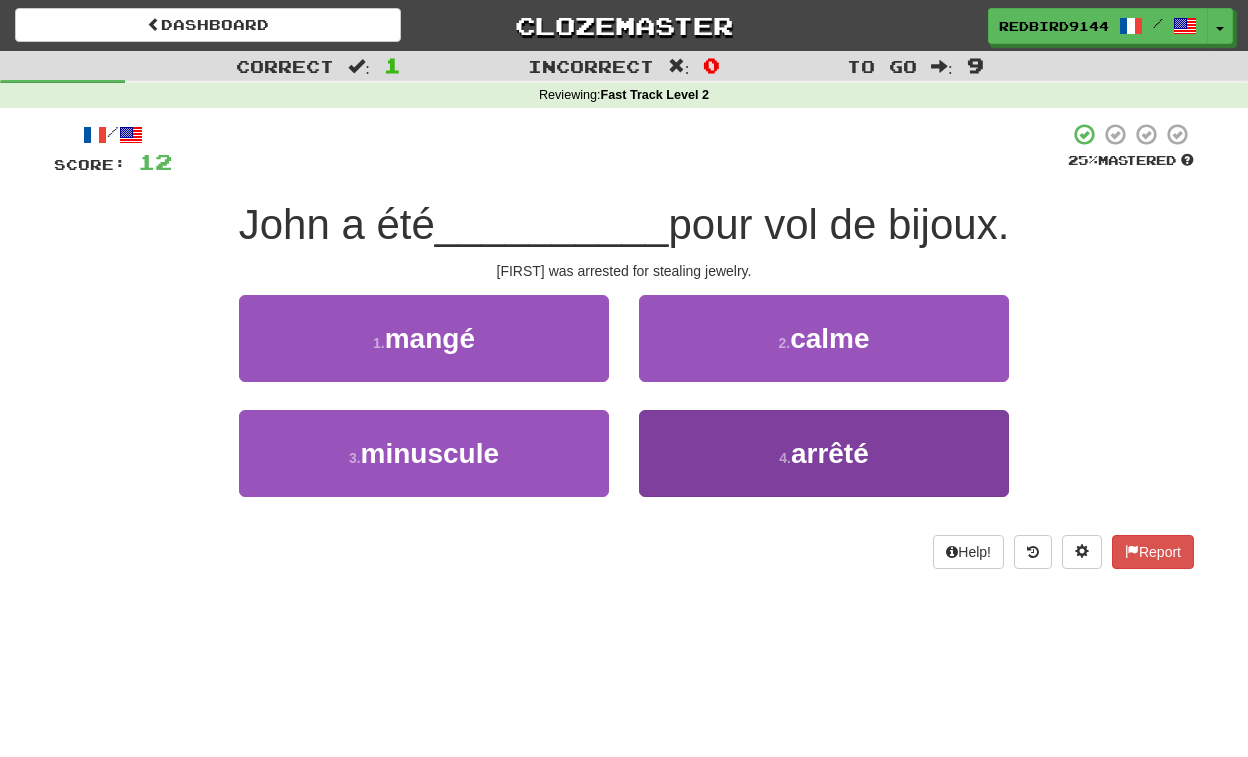 click on "arrêté" at bounding box center (430, 338) 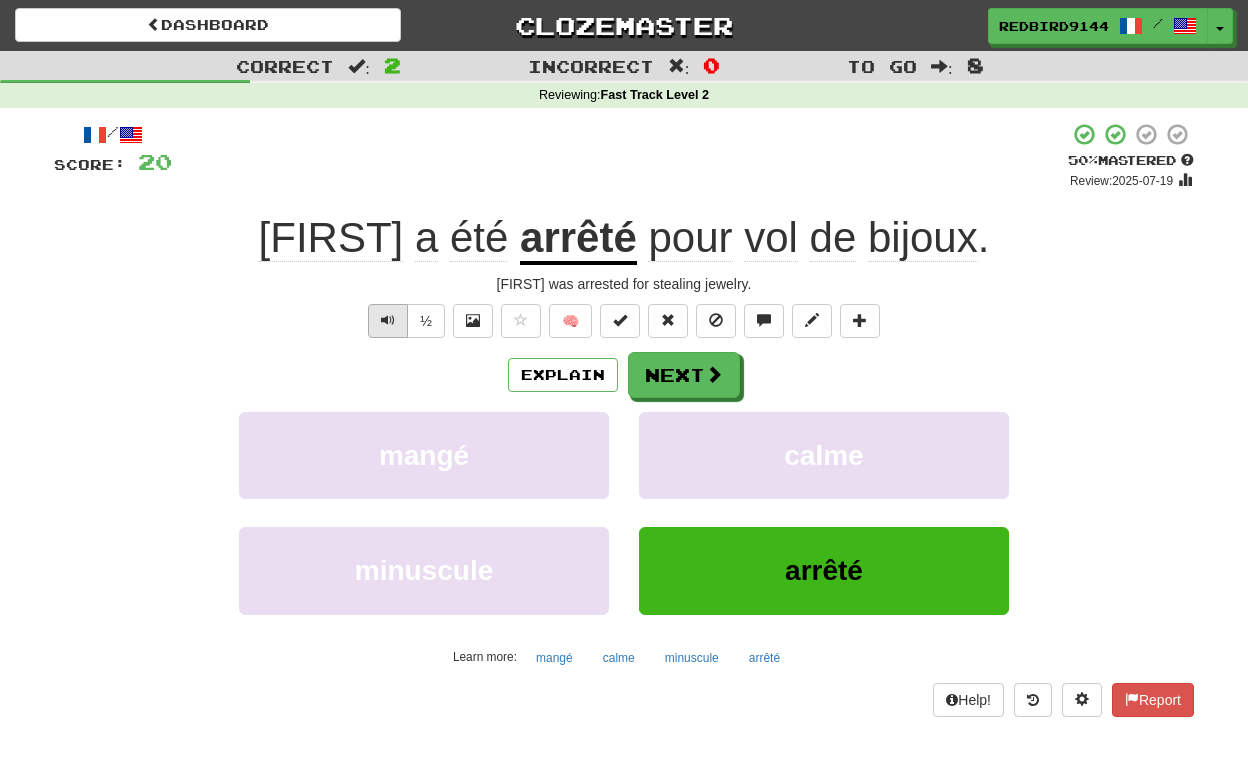 click at bounding box center [388, 321] 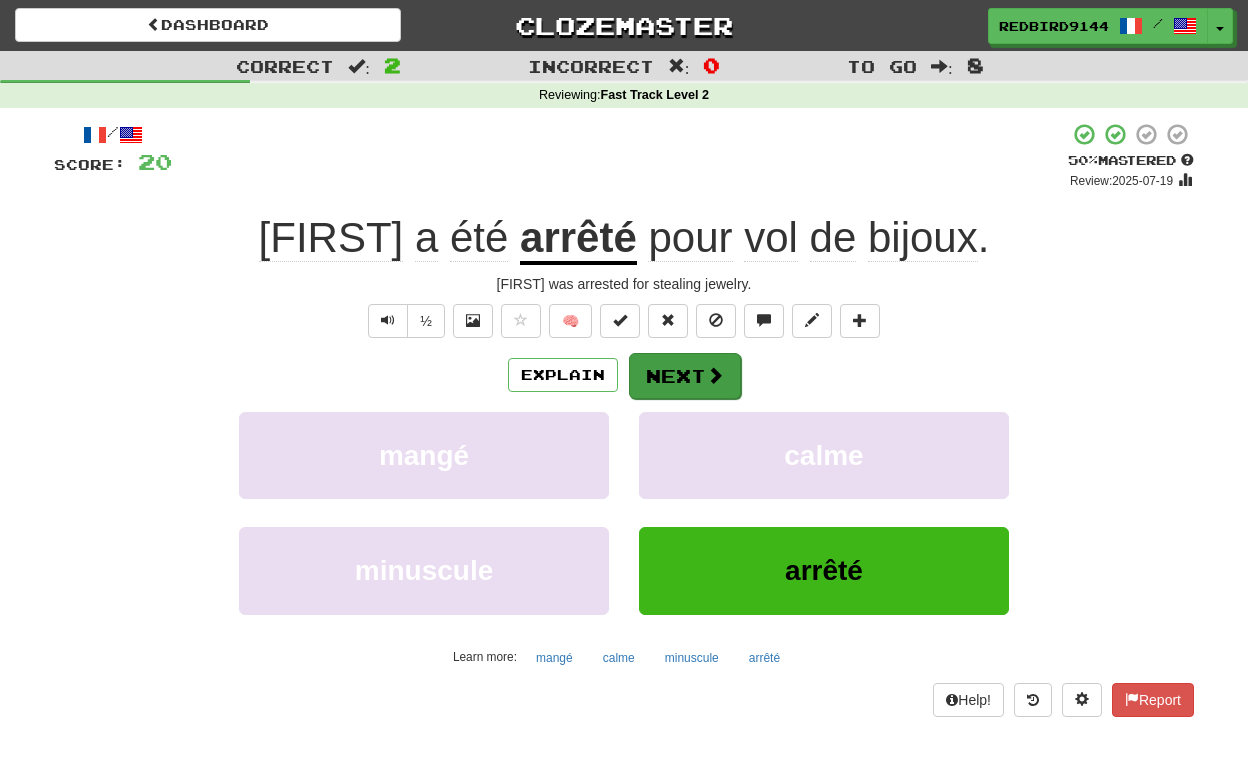 click on "Next" at bounding box center [685, 376] 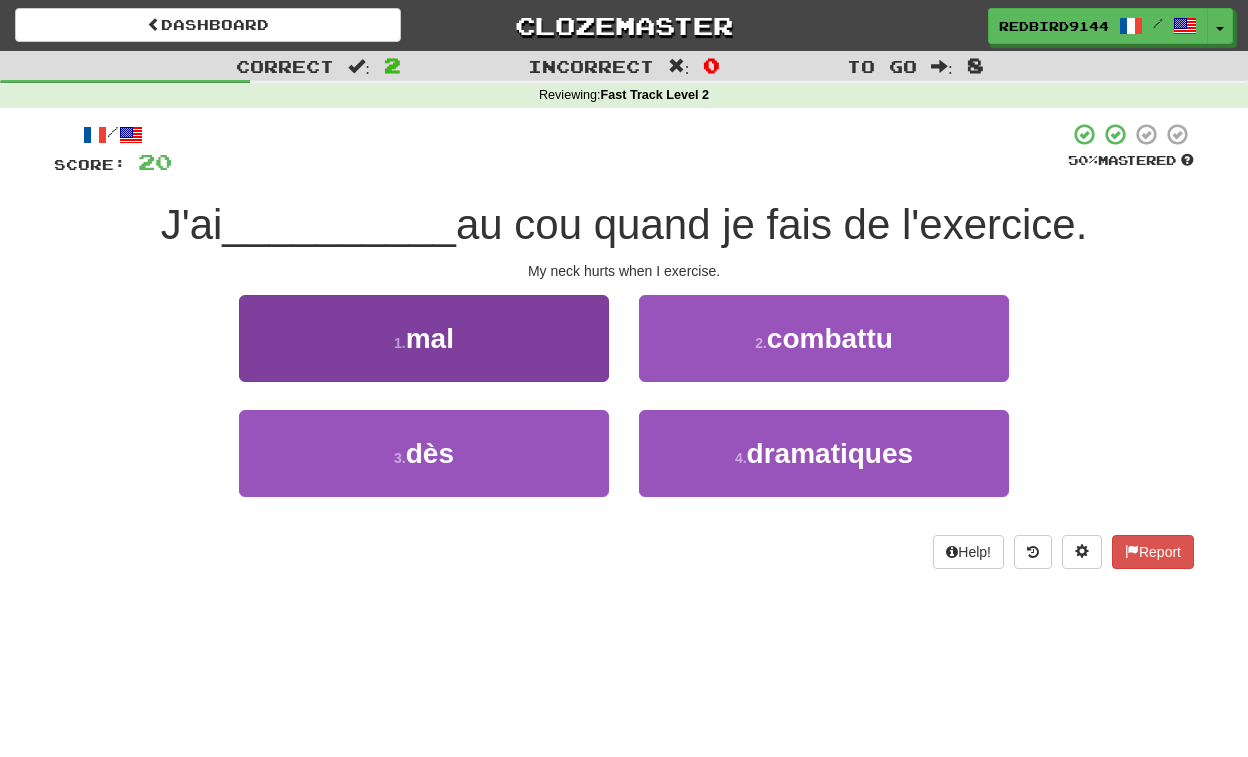click on "mal" at bounding box center (430, 338) 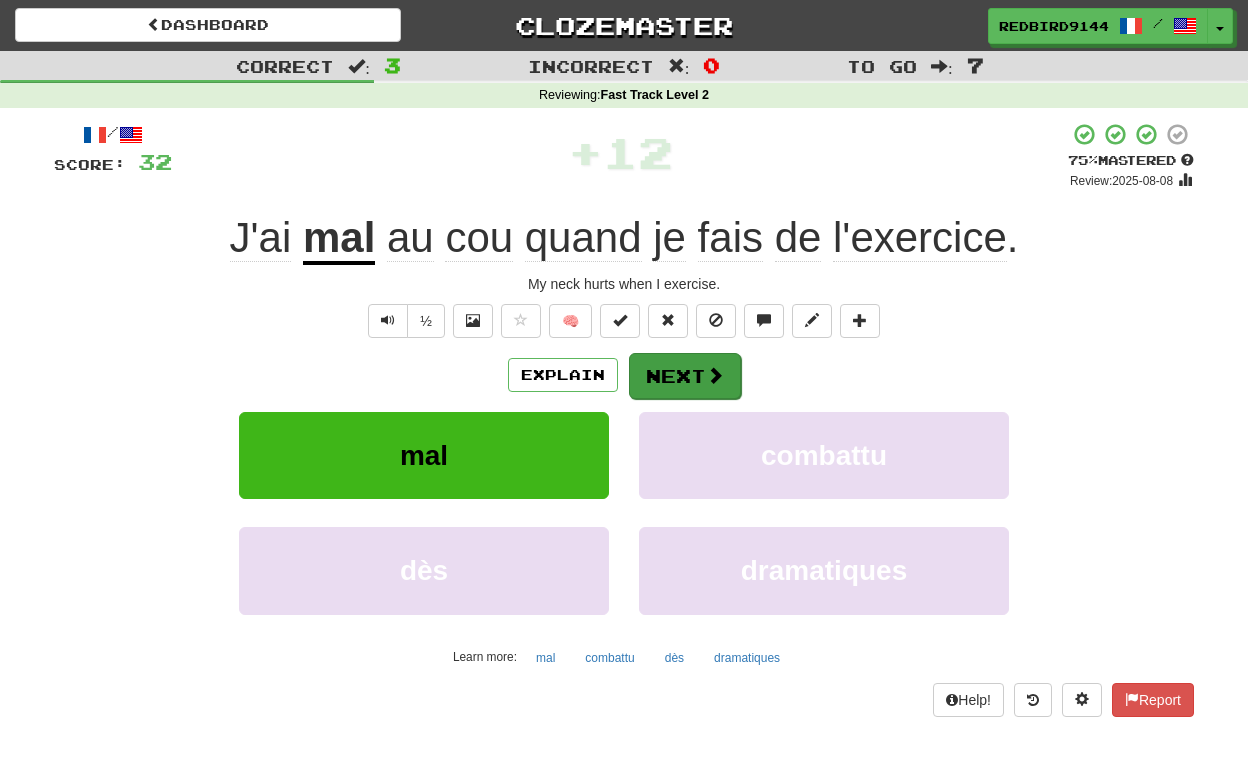 click on "Next" at bounding box center (685, 376) 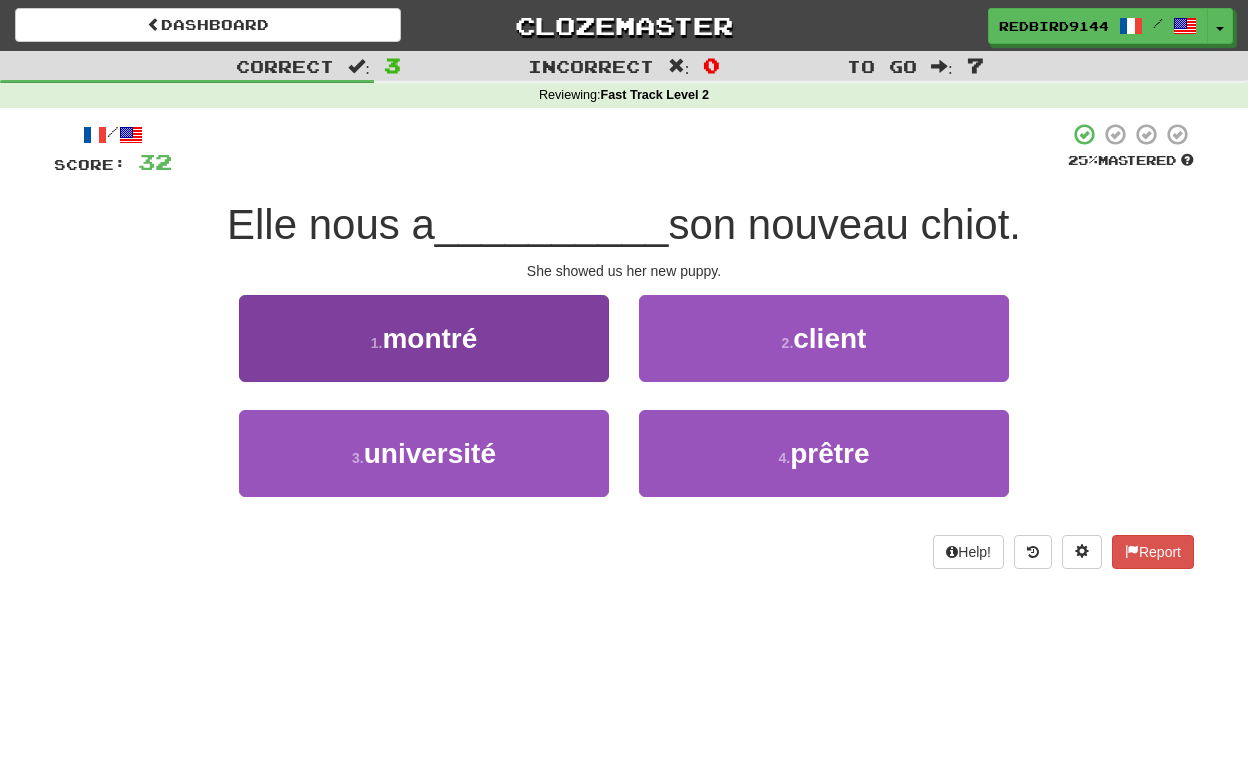 click on "1 .  montré" at bounding box center [424, 338] 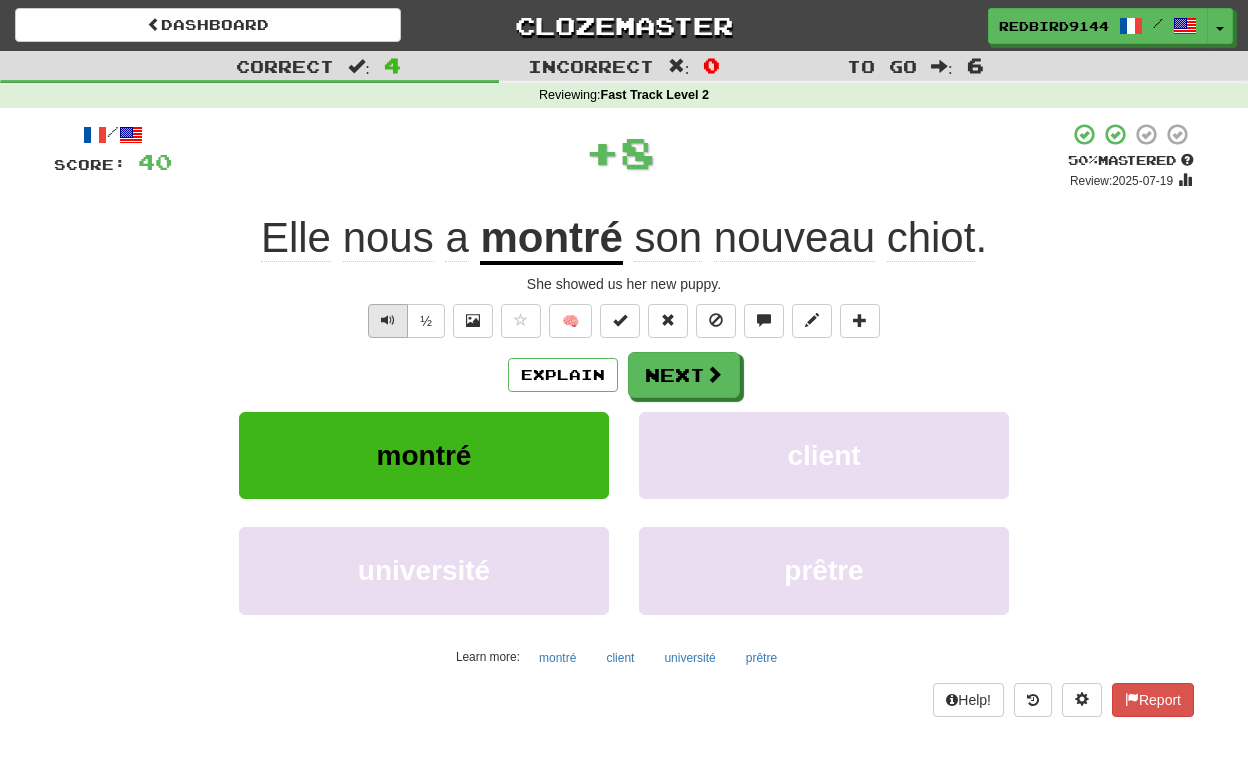 click at bounding box center (388, 320) 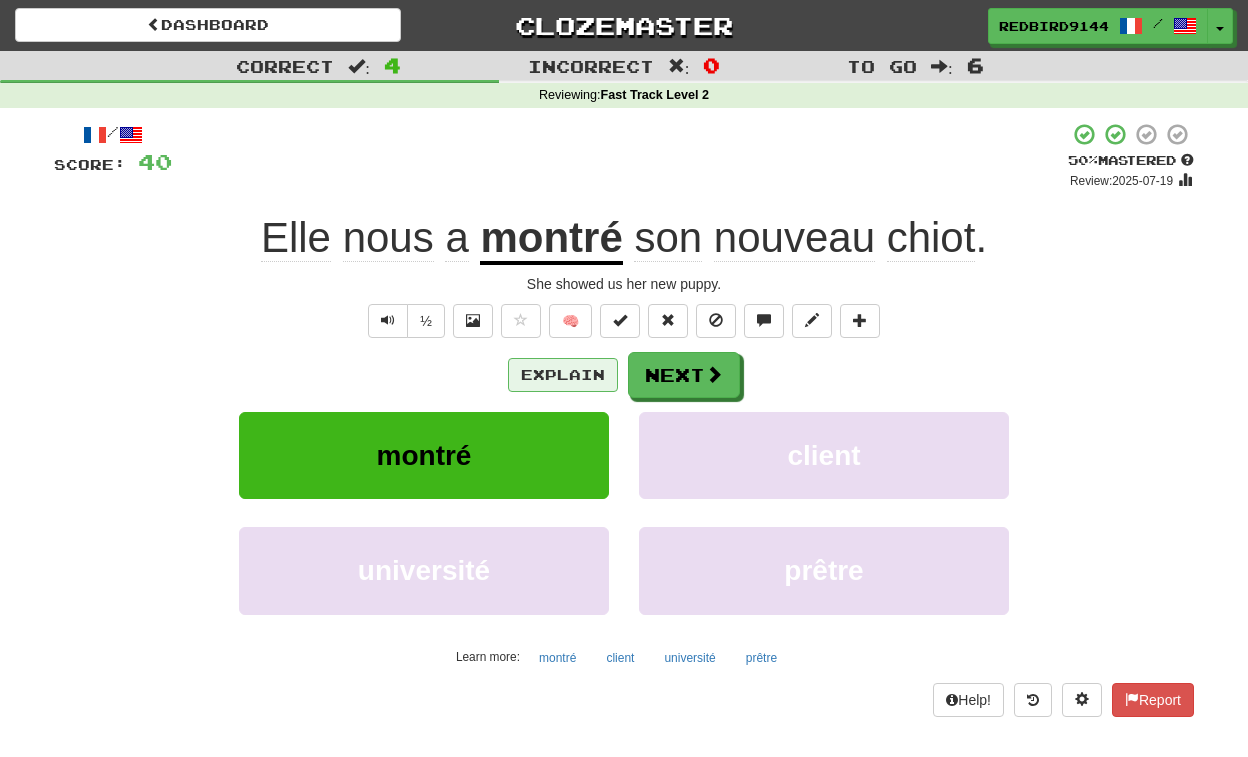 click on "Explain" at bounding box center (563, 375) 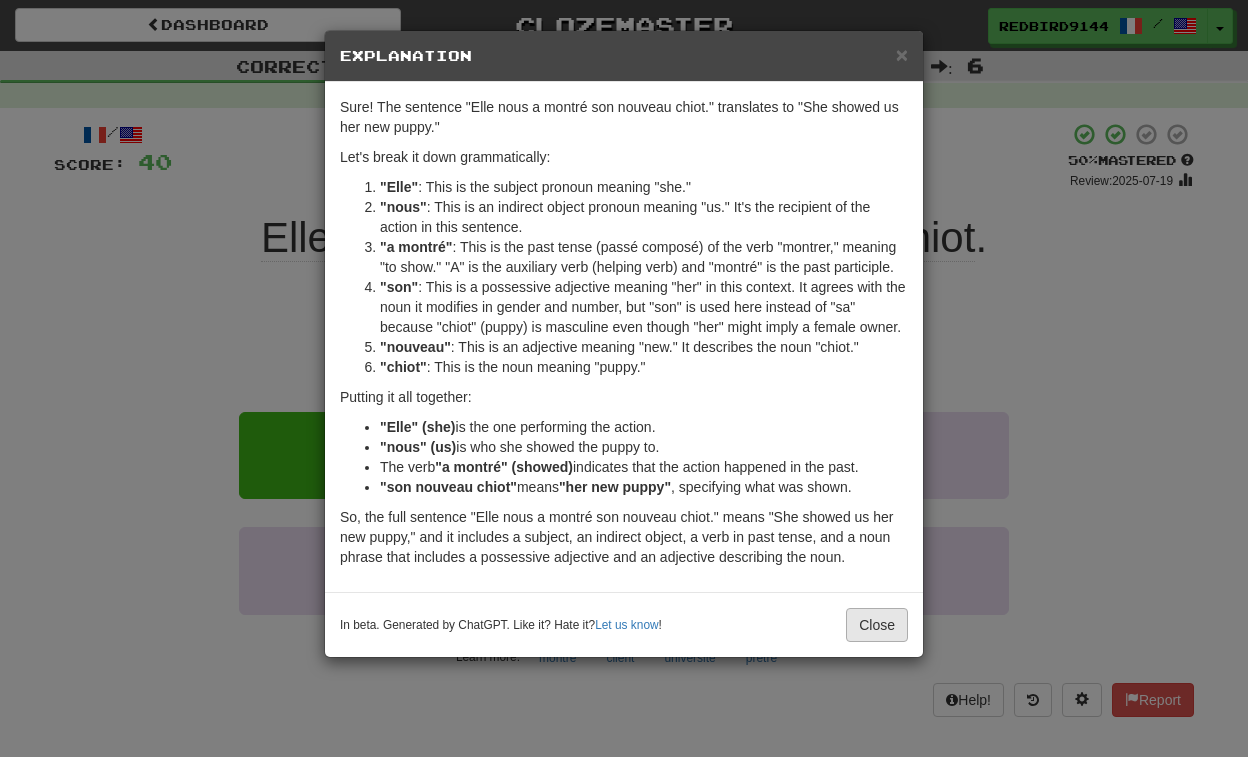 click on "Close" at bounding box center (877, 625) 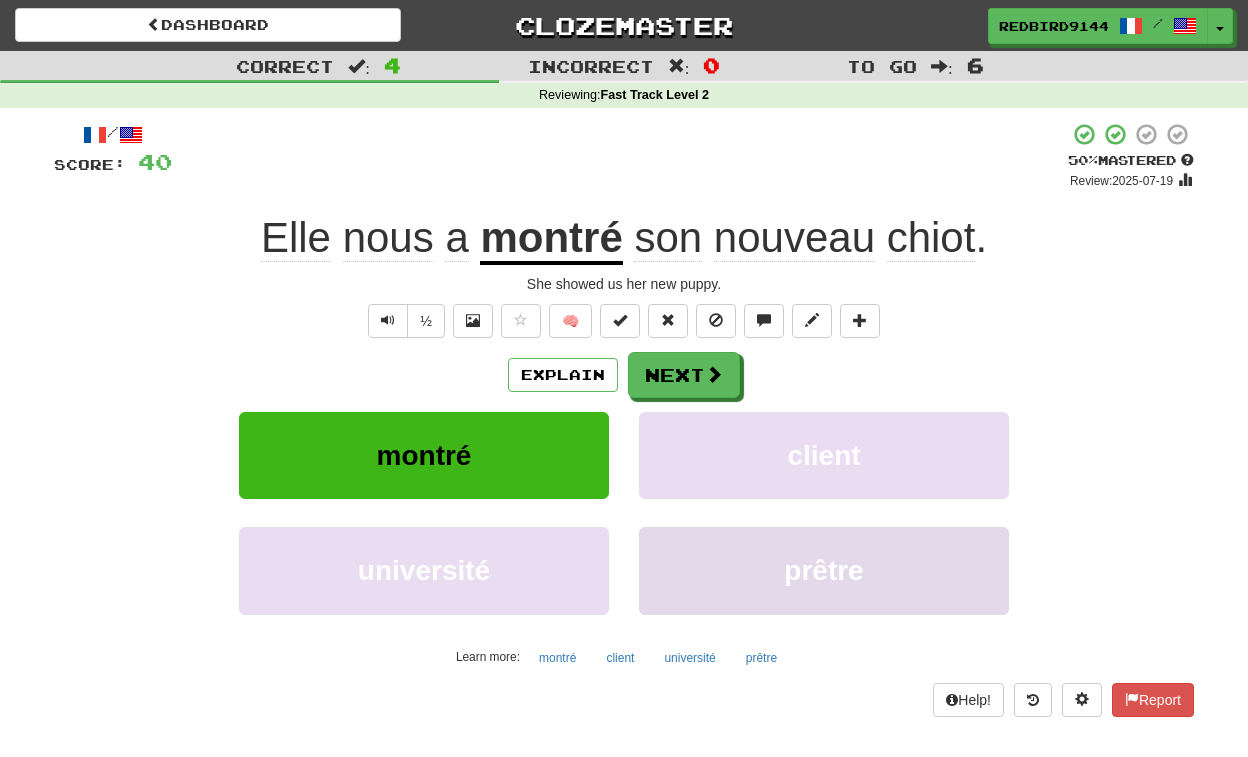 drag, startPoint x: 1136, startPoint y: 691, endPoint x: 968, endPoint y: 556, distance: 215.5203 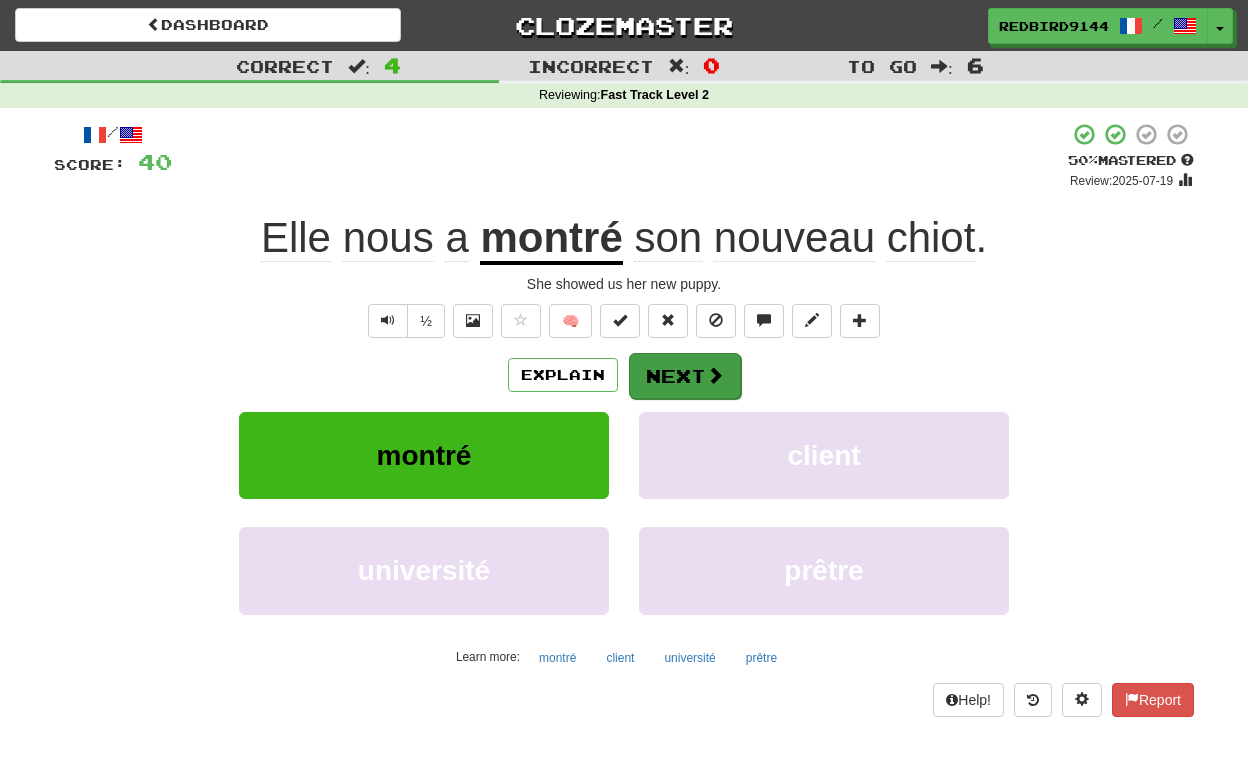 click on "Next" at bounding box center (685, 376) 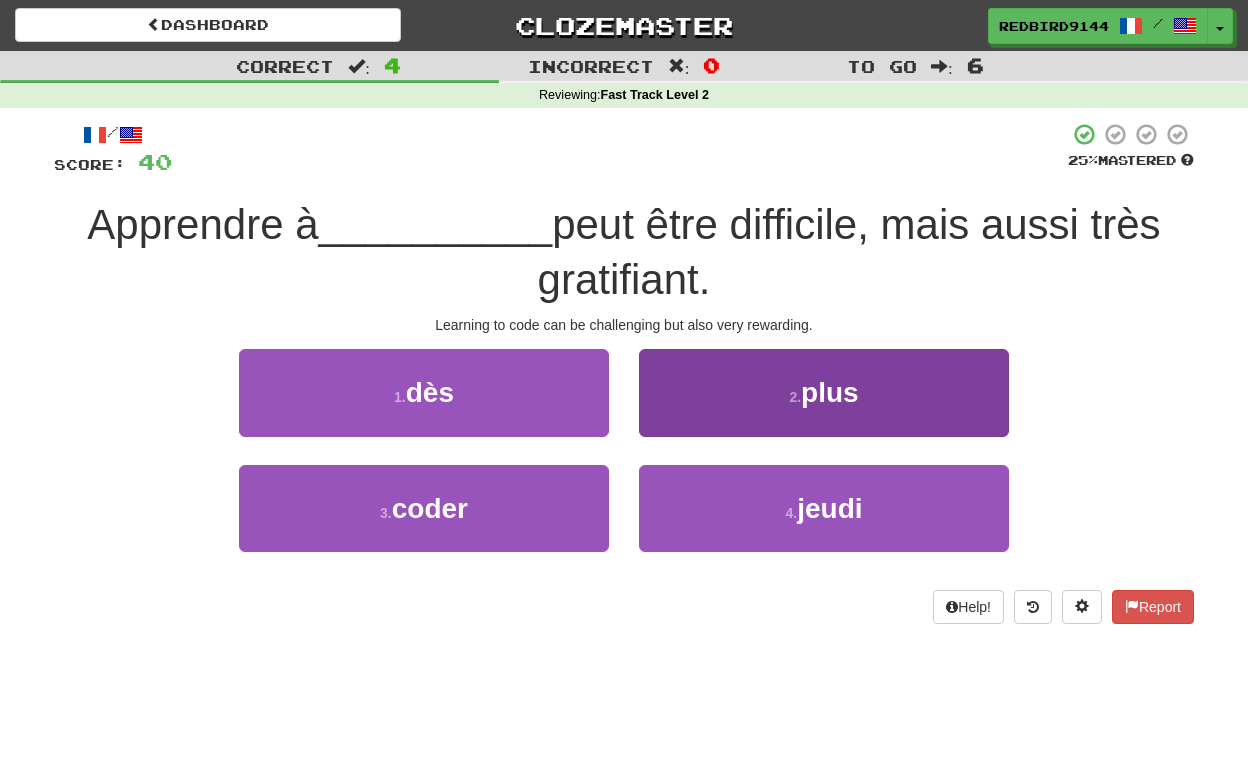 click on "plus" at bounding box center (430, 392) 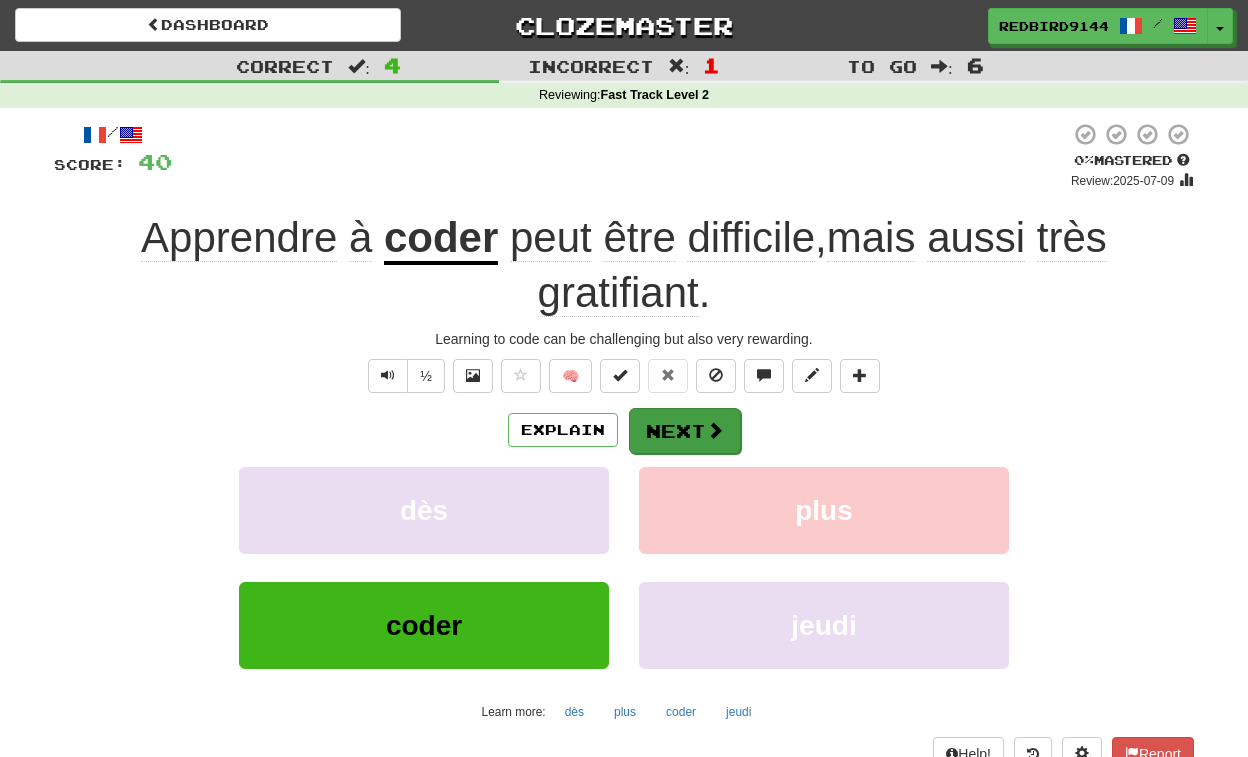 click on "Next" at bounding box center [685, 431] 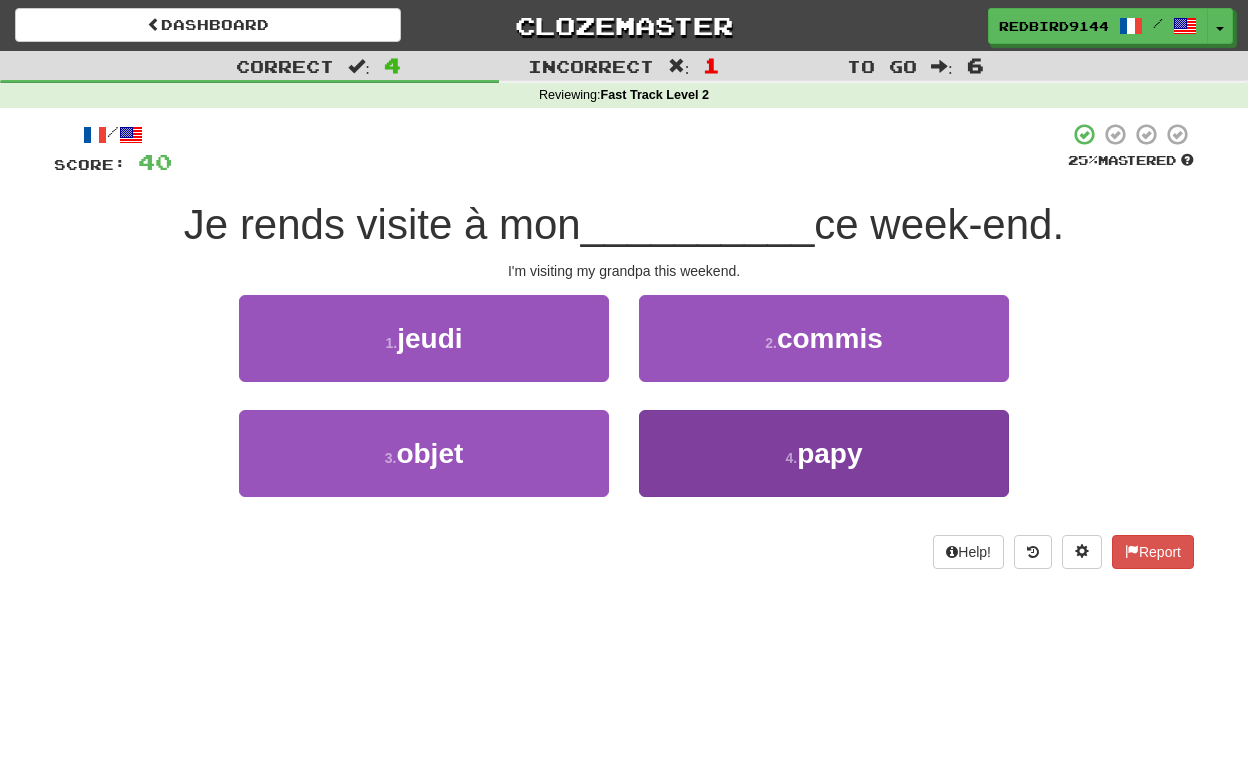 click on "4 .  papy" at bounding box center (424, 338) 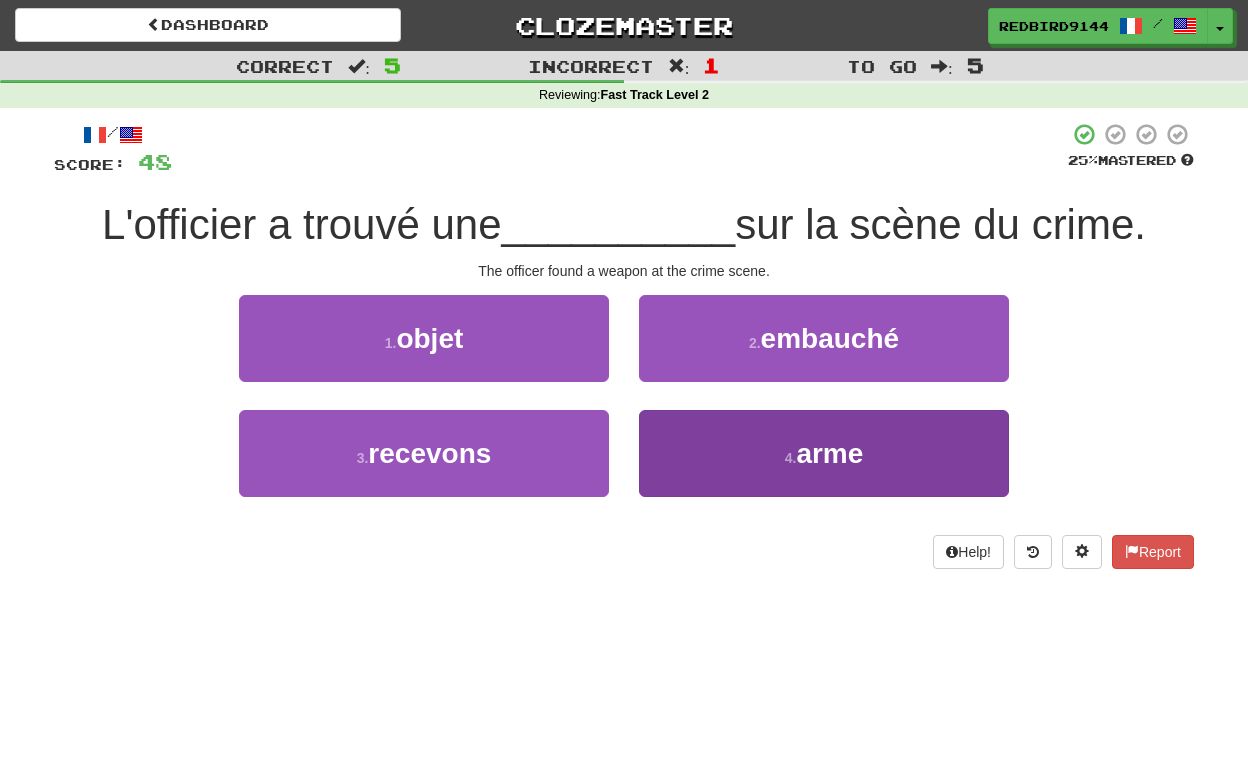 click on "arme" at bounding box center (429, 338) 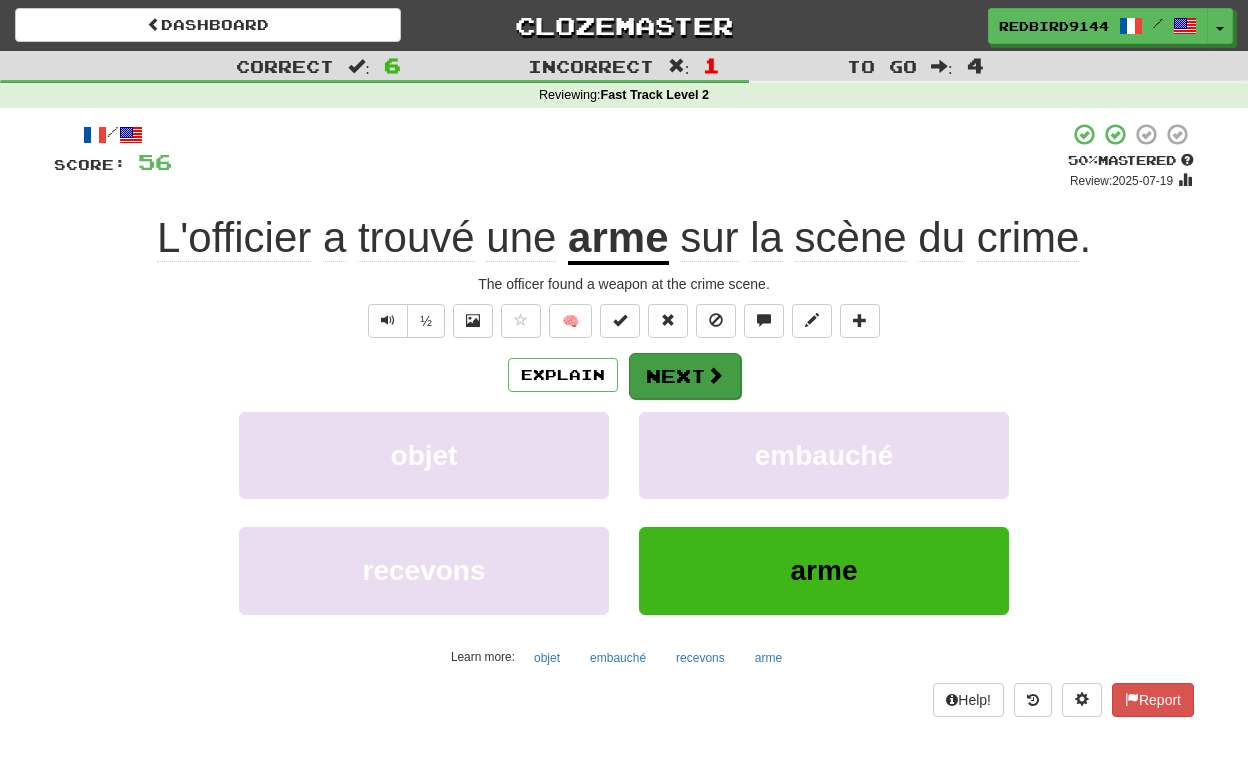 click on "Next" at bounding box center [685, 376] 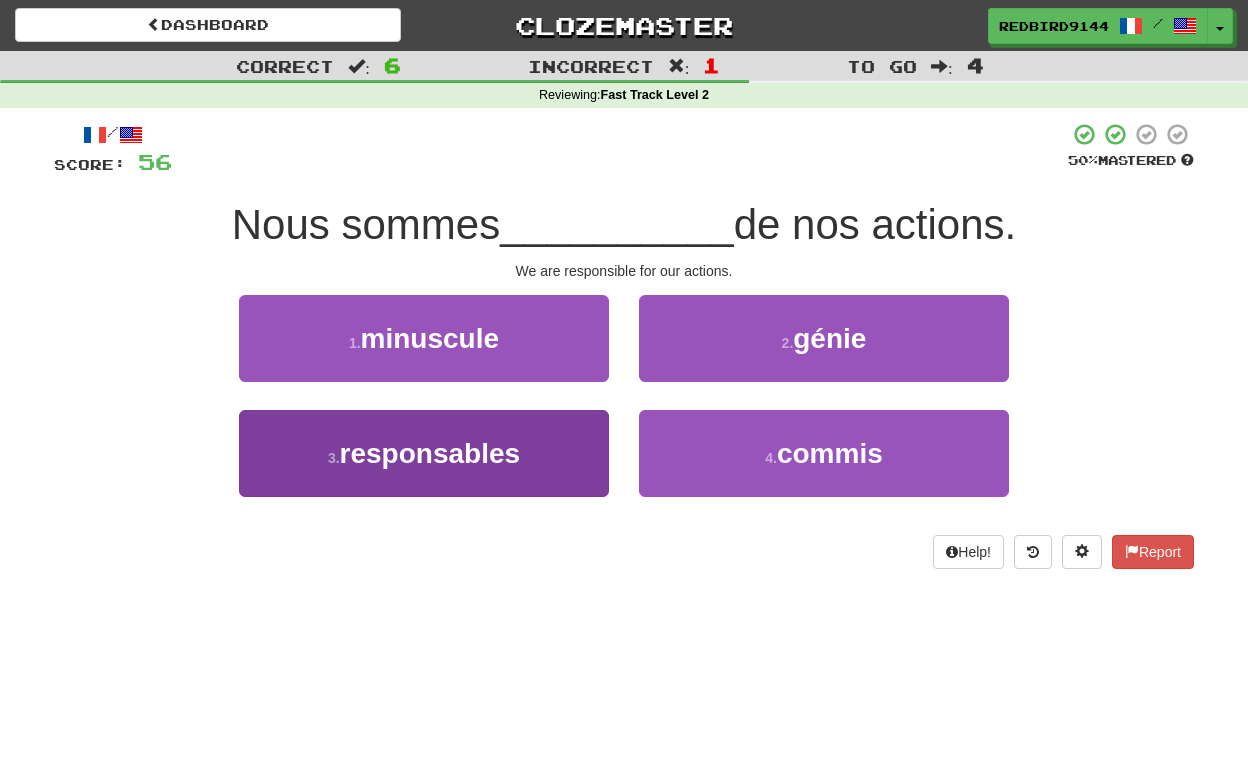 click on "responsables" at bounding box center [430, 338] 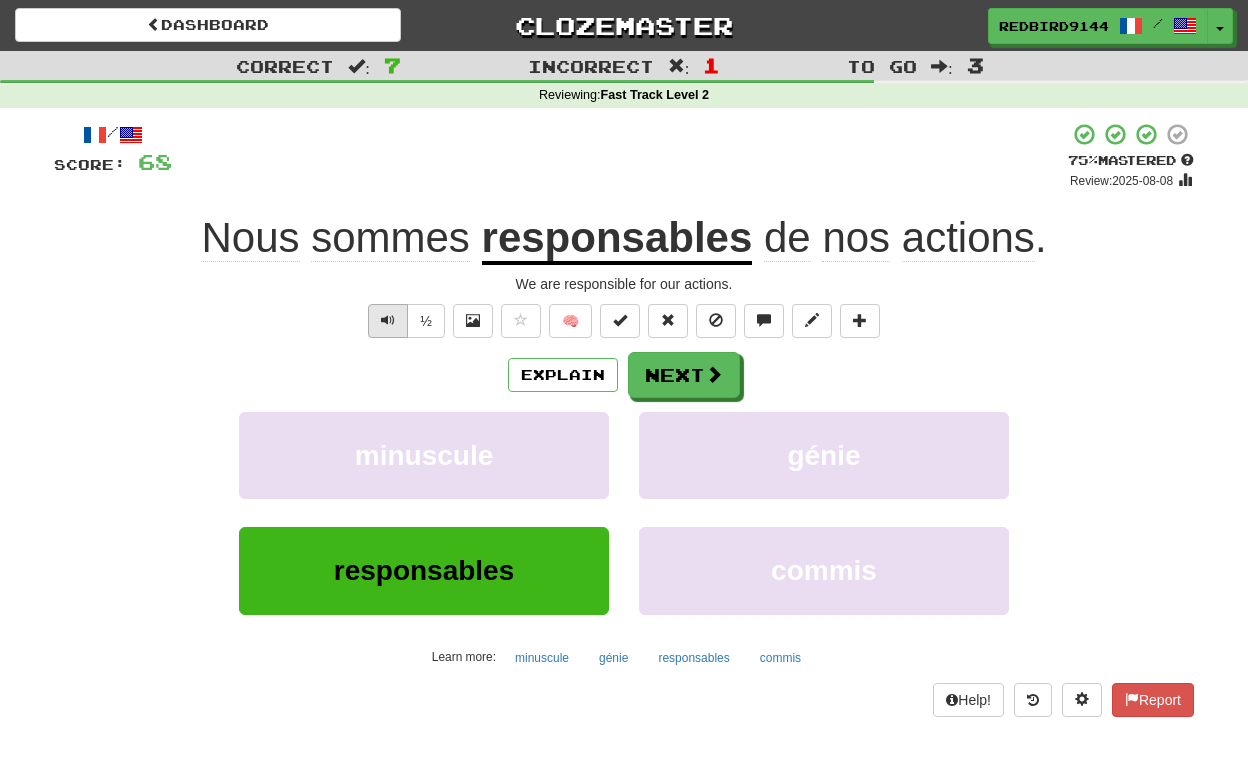 click at bounding box center [388, 321] 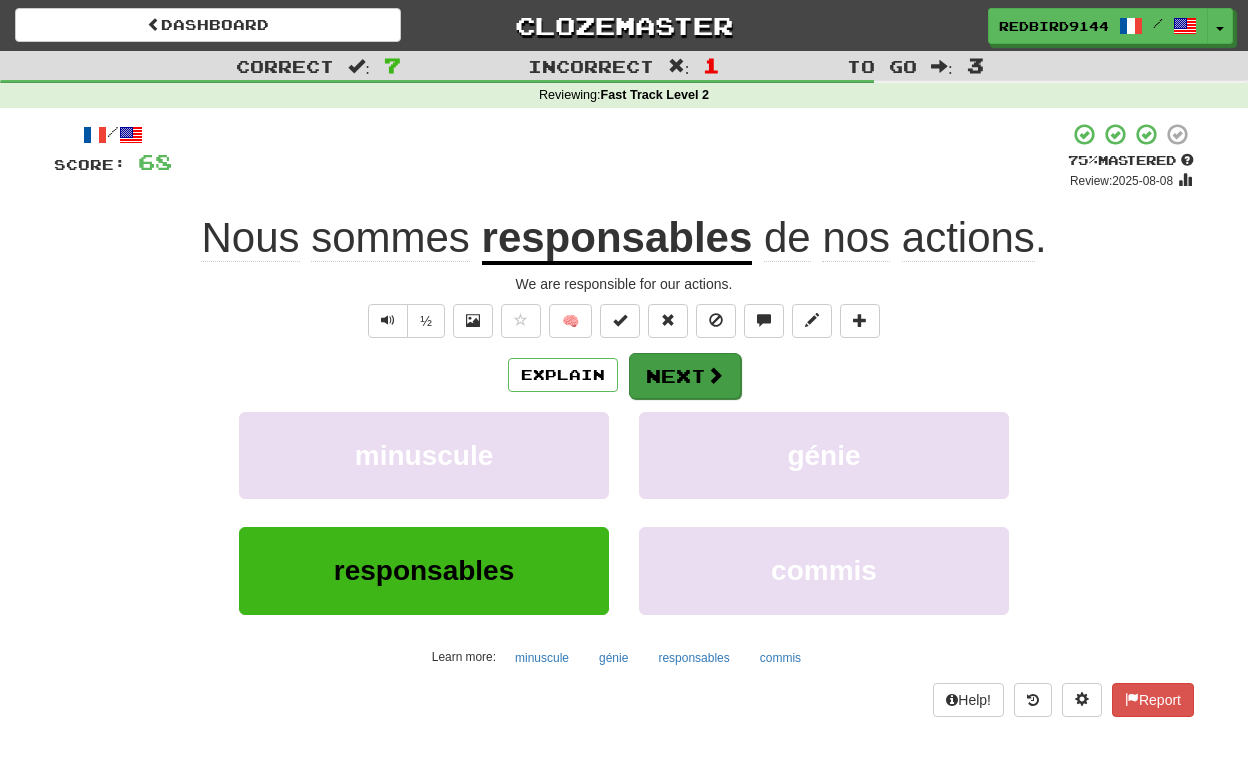click on "Next" at bounding box center [685, 376] 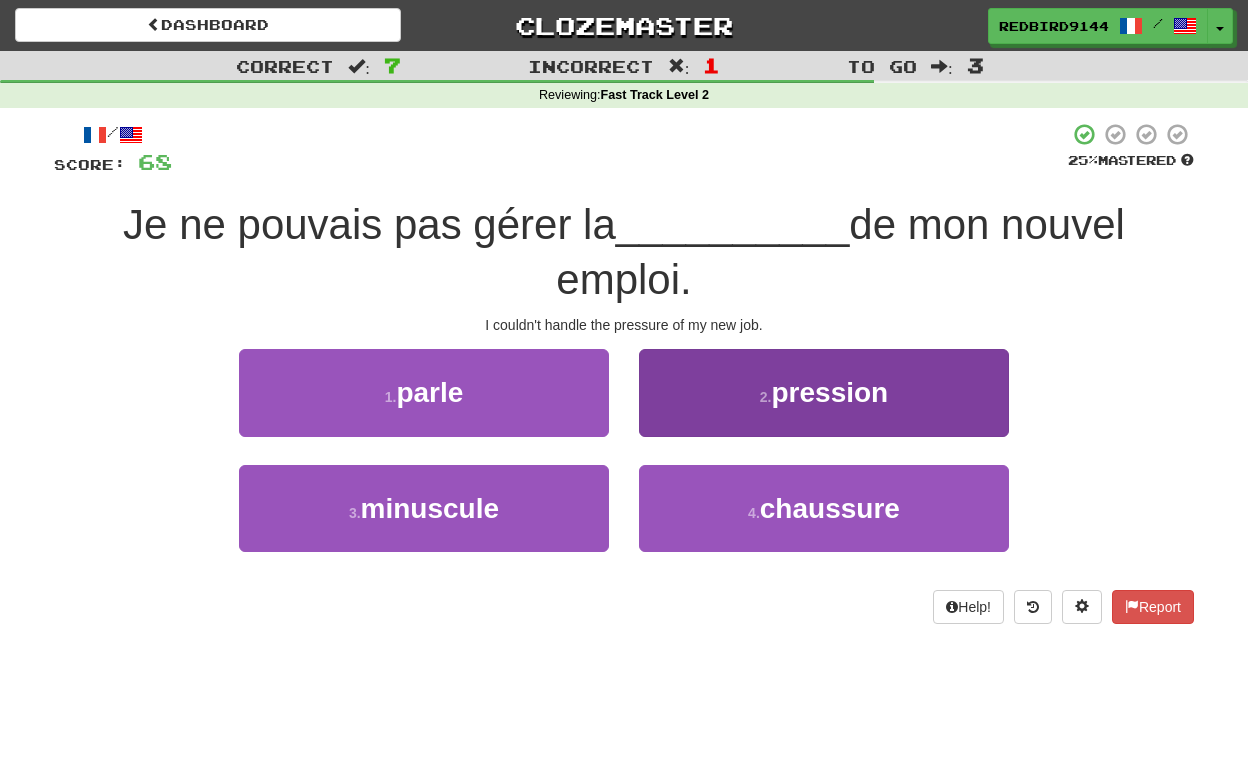click on "2 .  pression" at bounding box center (424, 392) 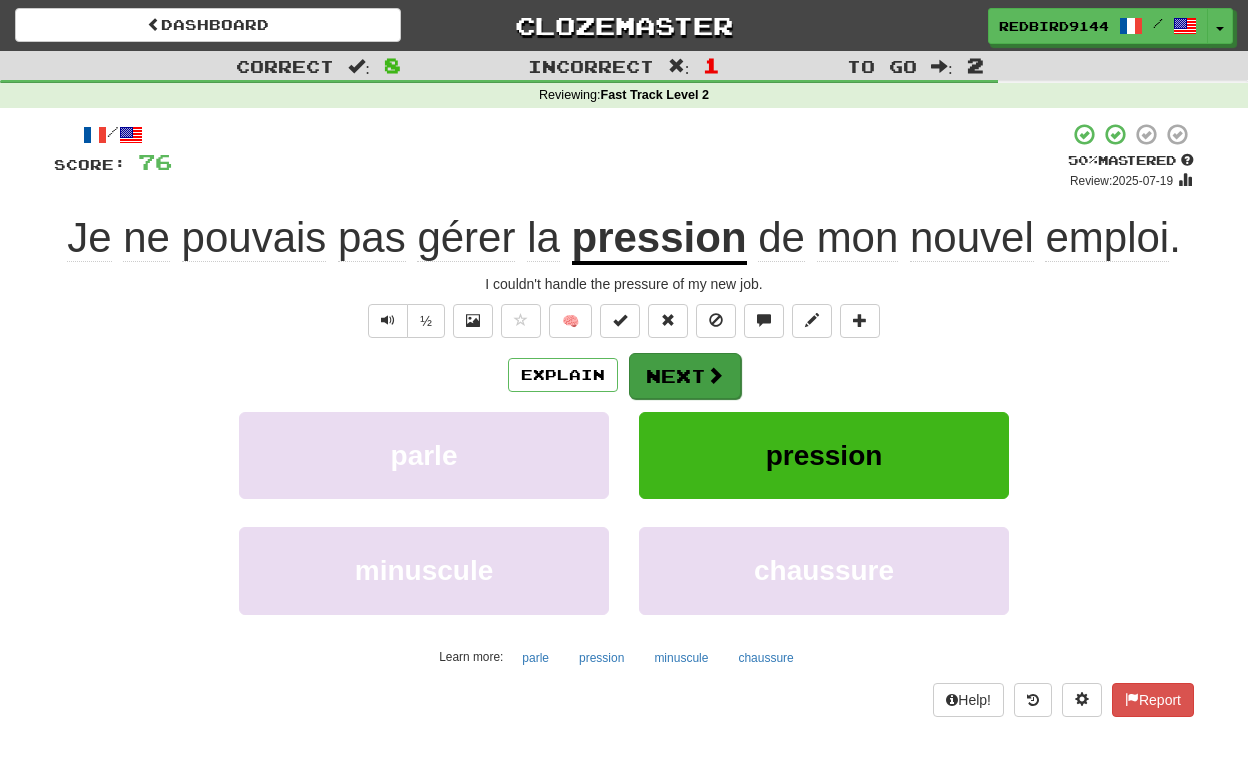 click on "Next" at bounding box center [685, 376] 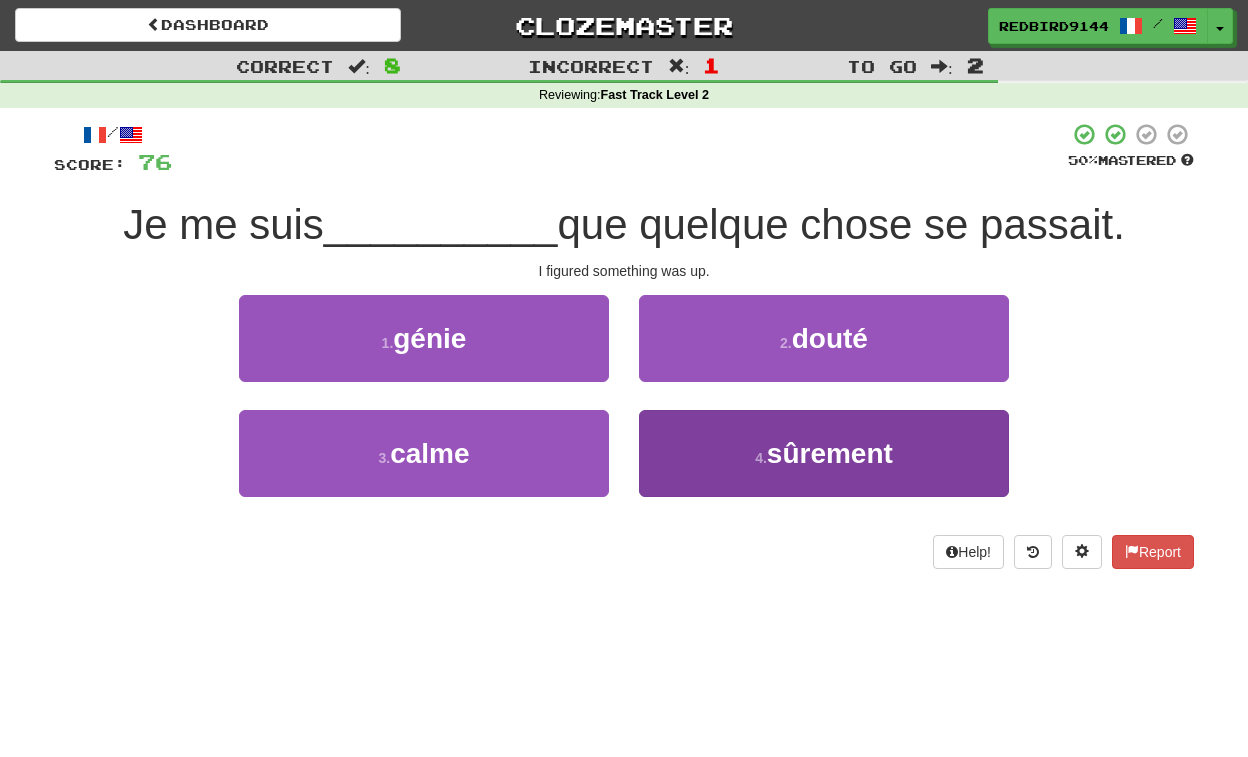 click on "4 .  sûrement" at bounding box center [424, 338] 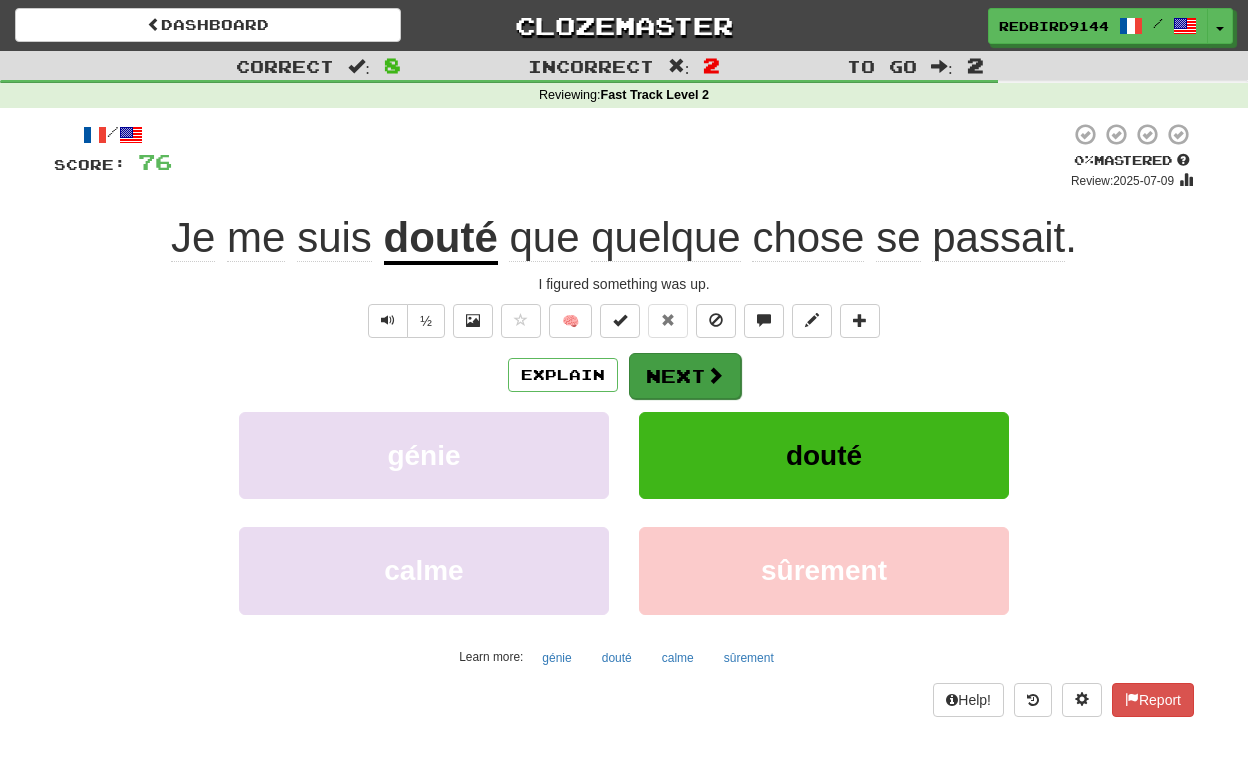 click on "Next" at bounding box center (685, 376) 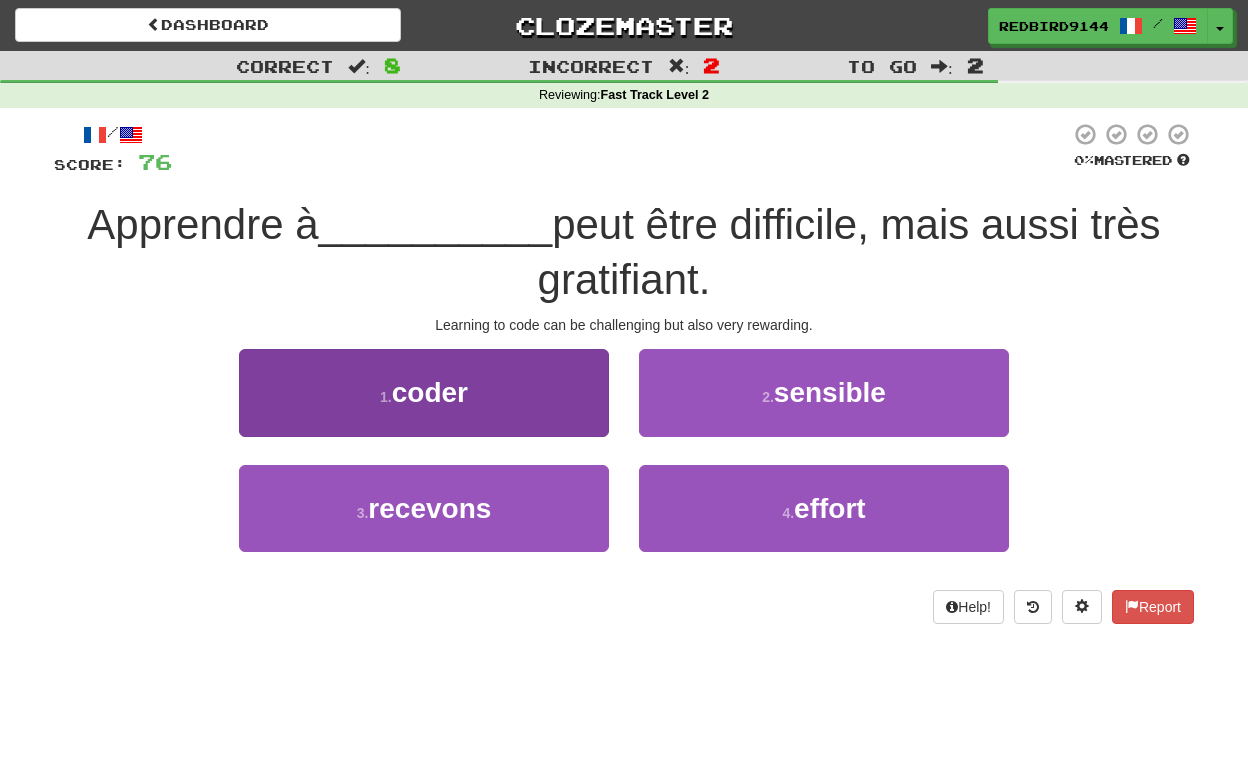 click on "1 .  coder" at bounding box center (424, 392) 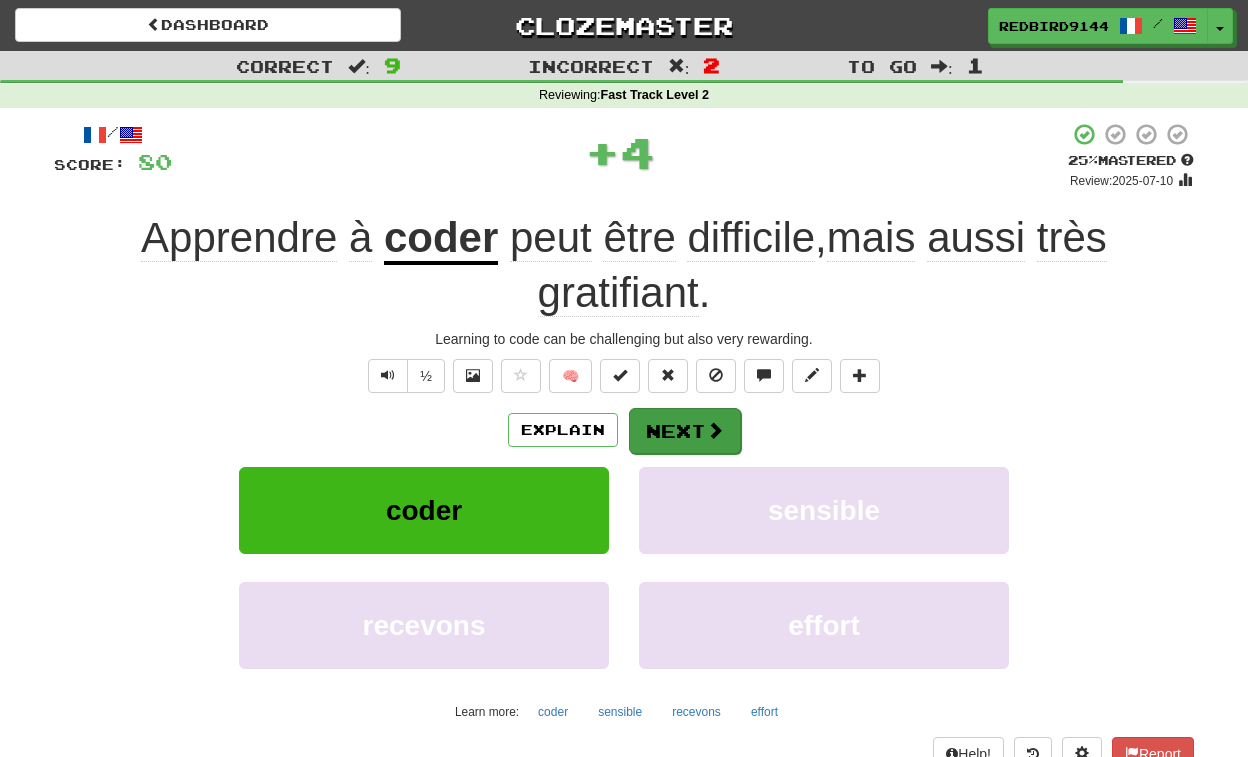 click on "Next" at bounding box center [685, 431] 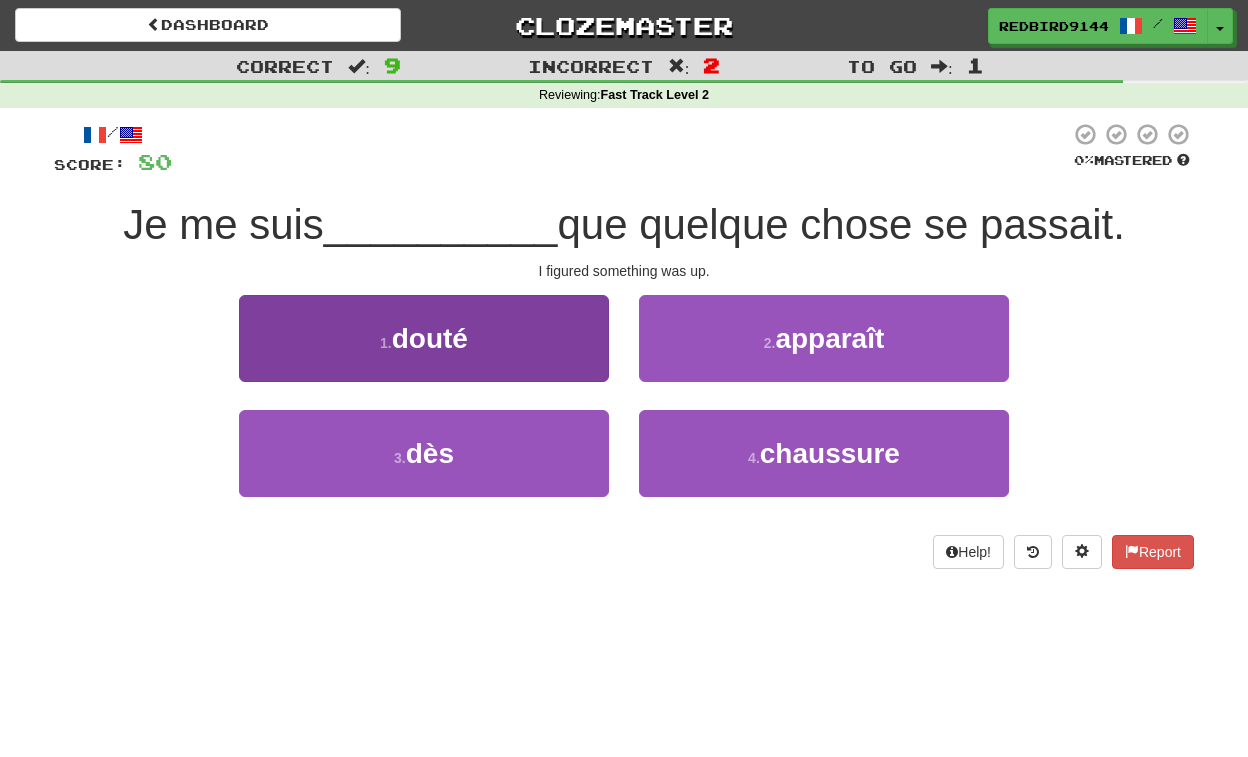 click on "1 .  douté" at bounding box center (424, 338) 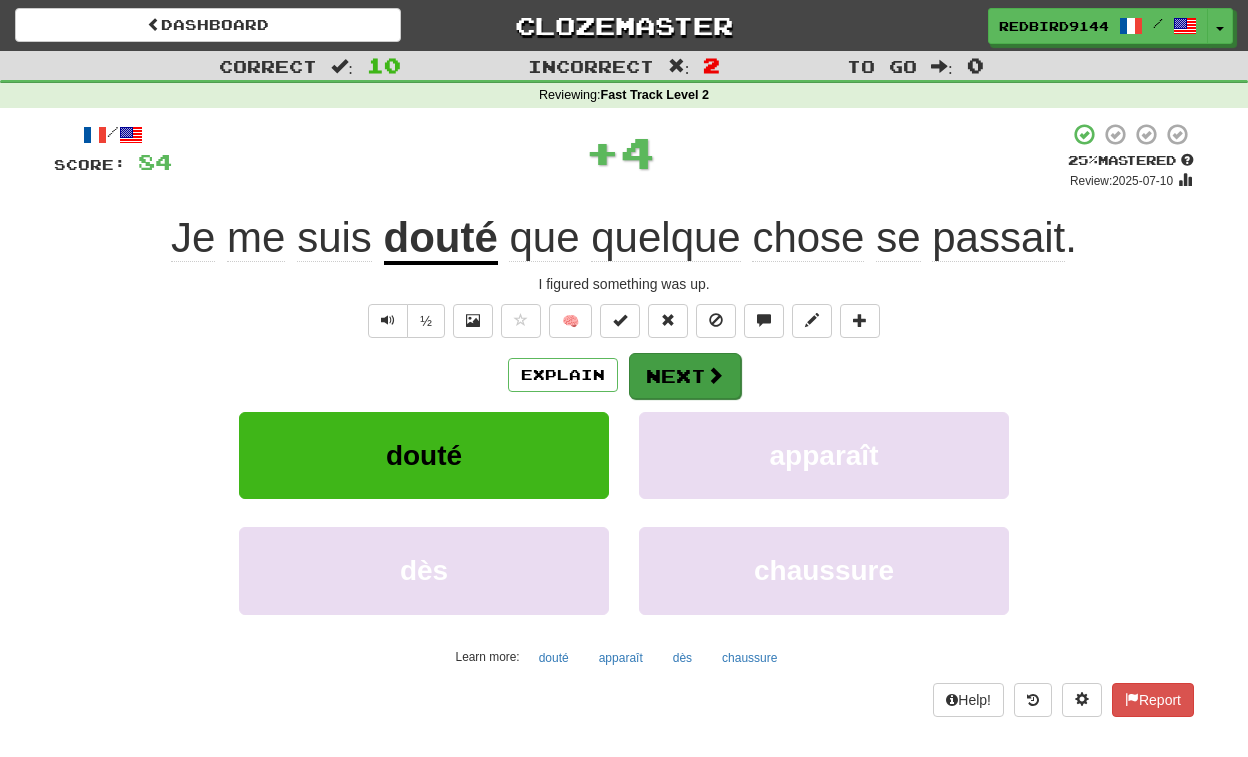 click on "Next" at bounding box center [685, 376] 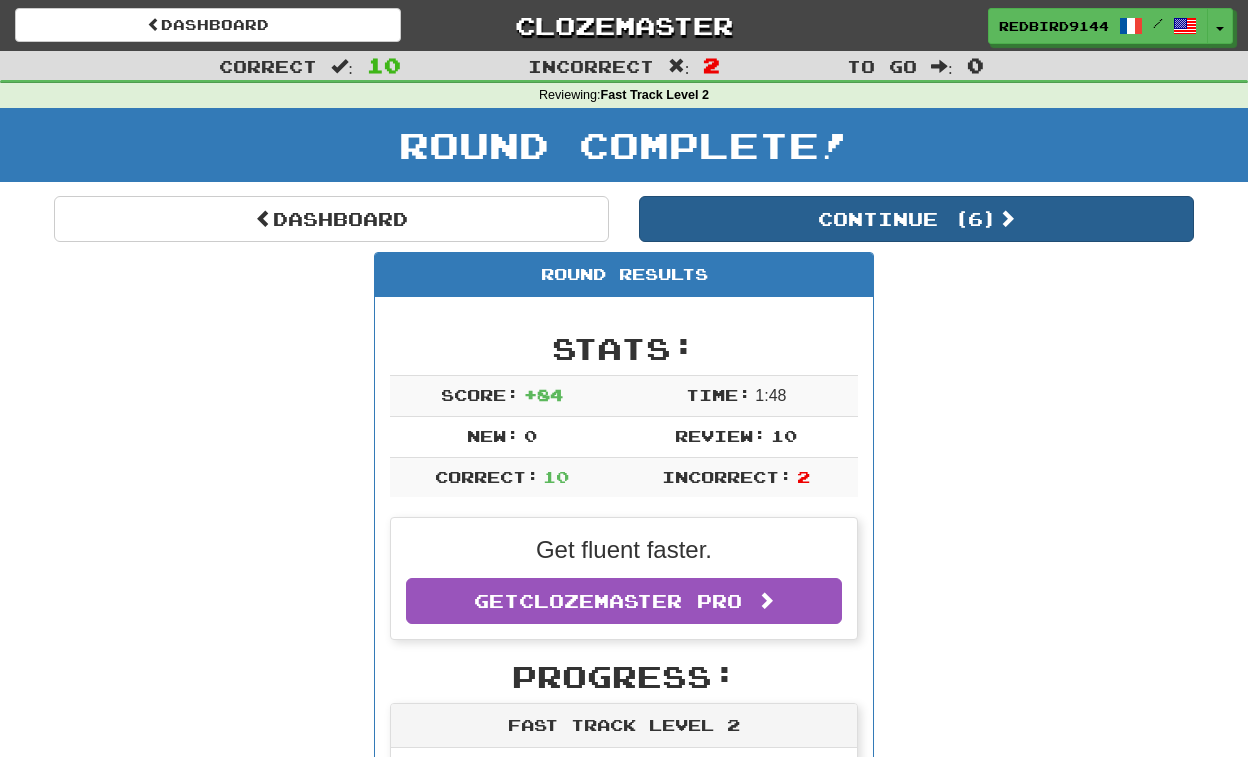 click on "Continue ( 6 )" at bounding box center [916, 219] 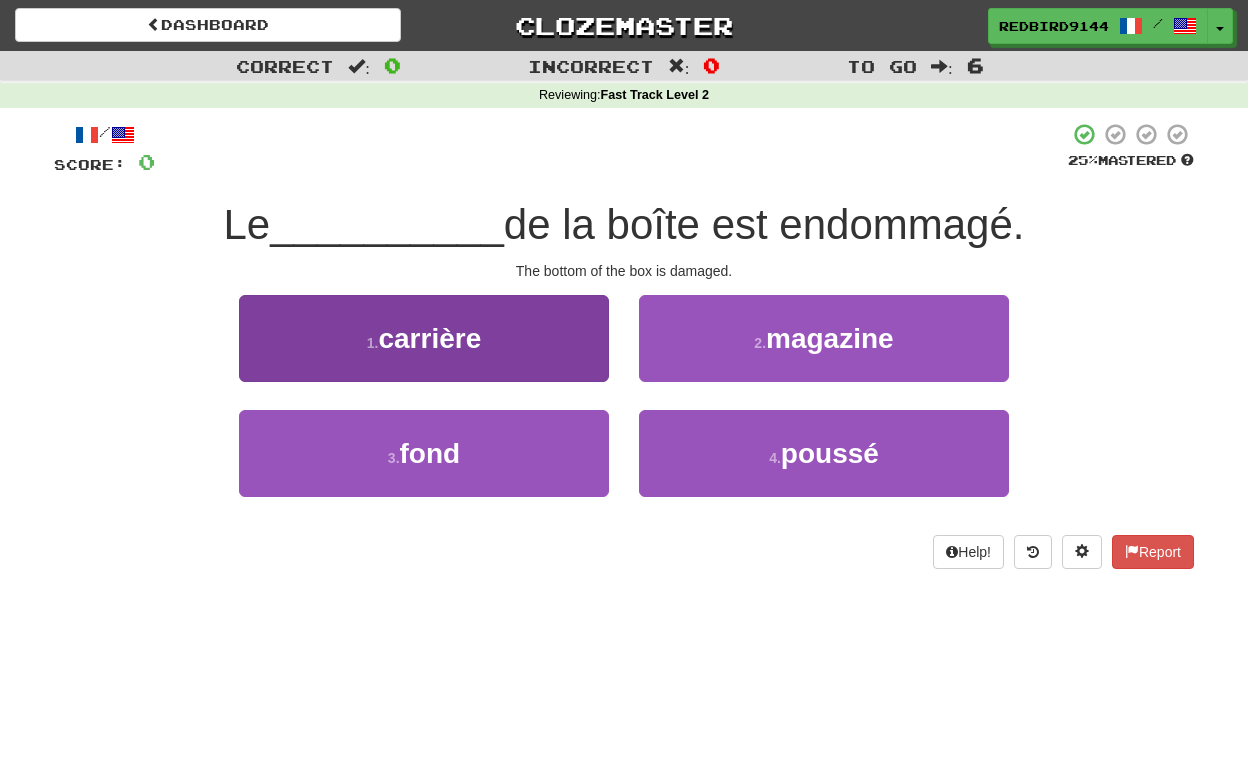 click on "1 .  carrière" at bounding box center [424, 338] 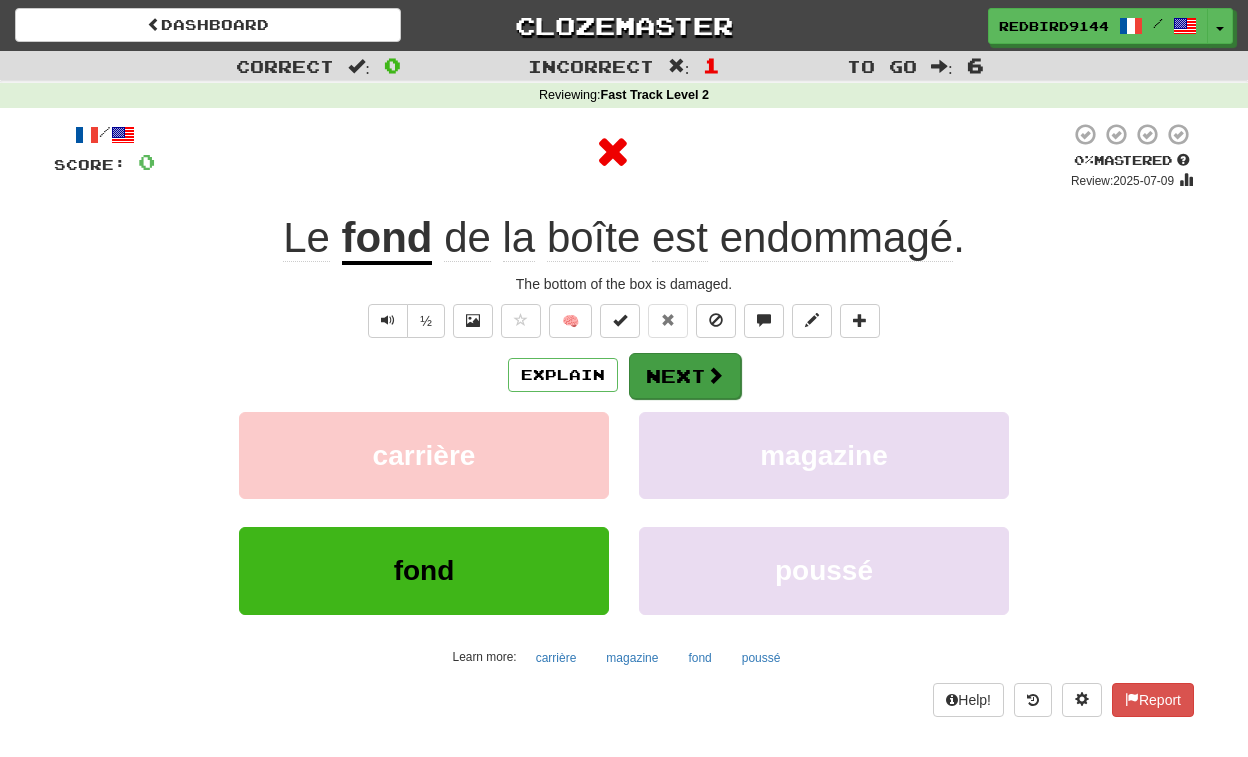 click on "Next" at bounding box center [685, 376] 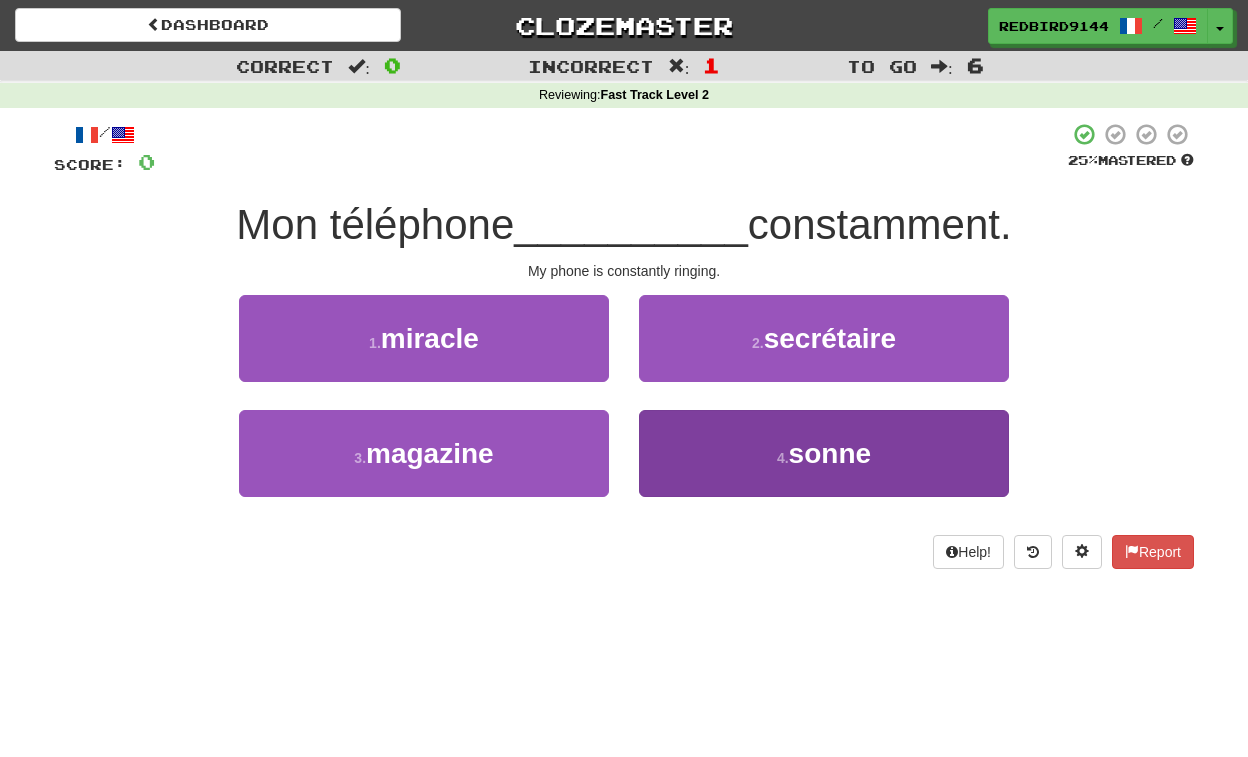 click on "4 .  sonne" at bounding box center (424, 338) 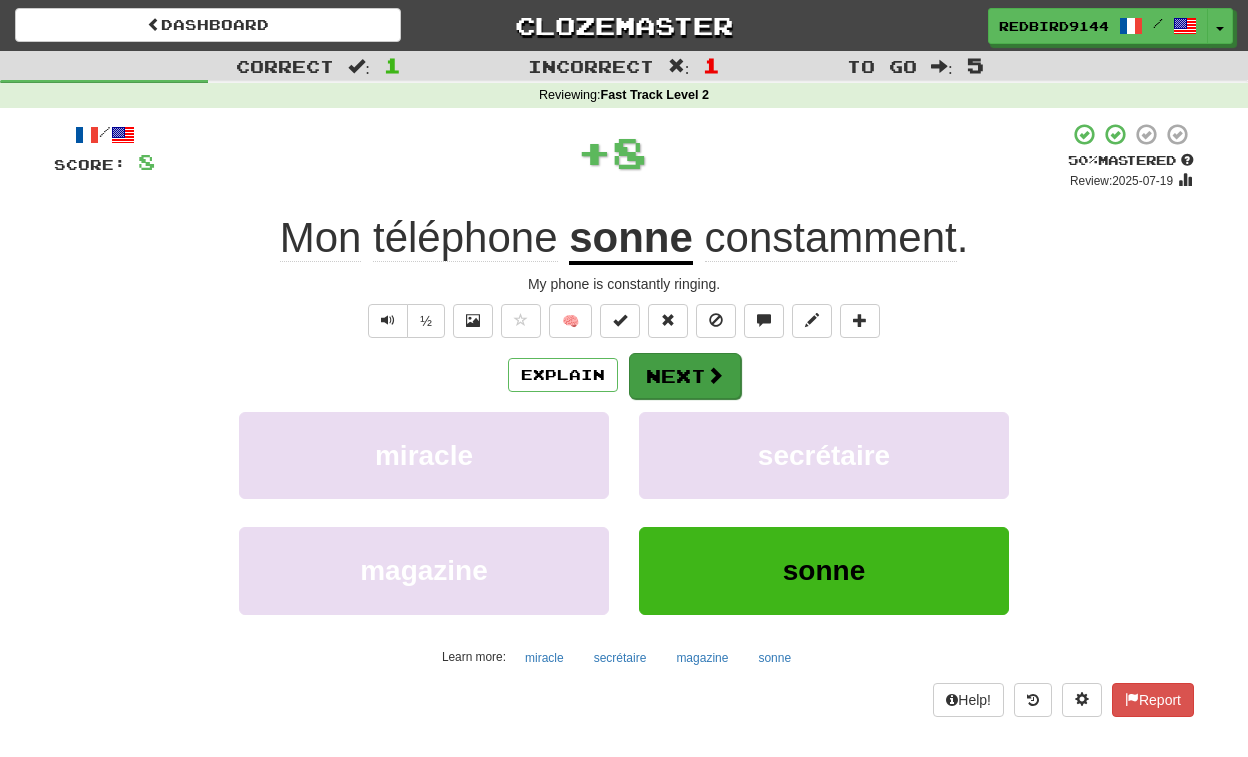 click on "Next" at bounding box center [685, 376] 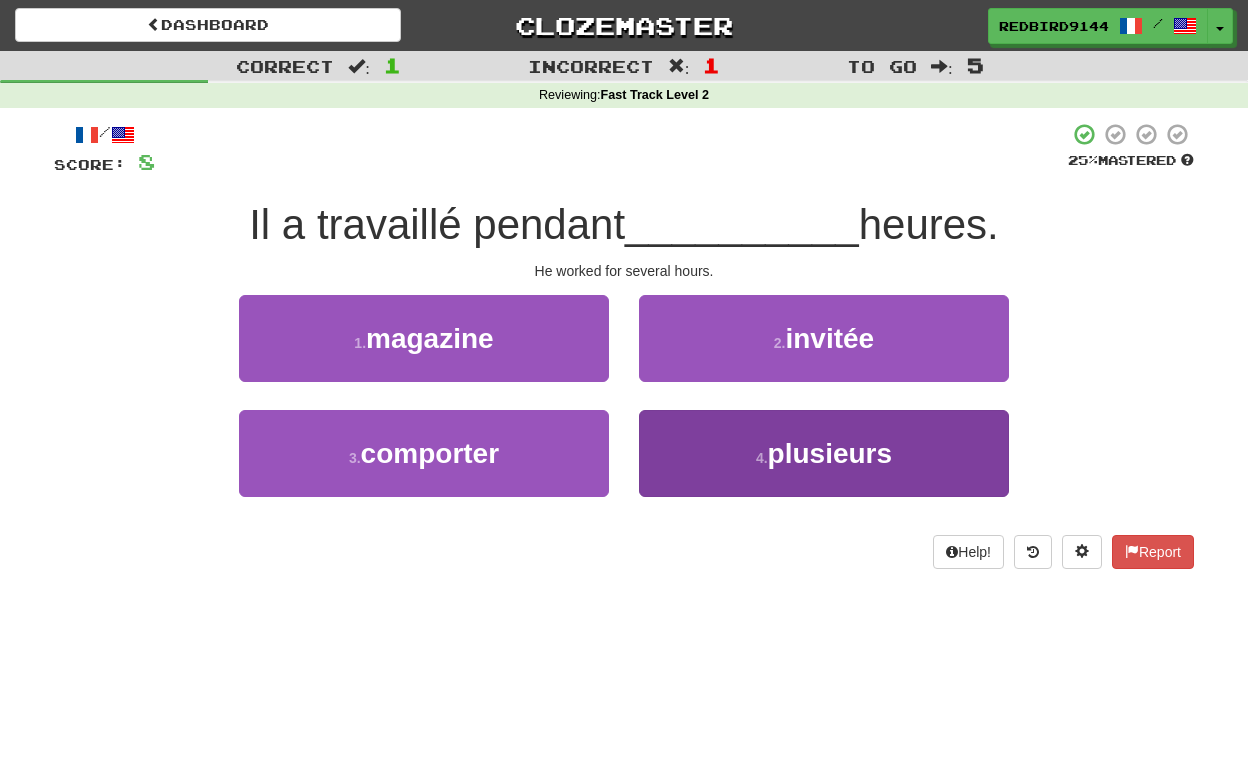 click on "4 .  plusieurs" at bounding box center (424, 338) 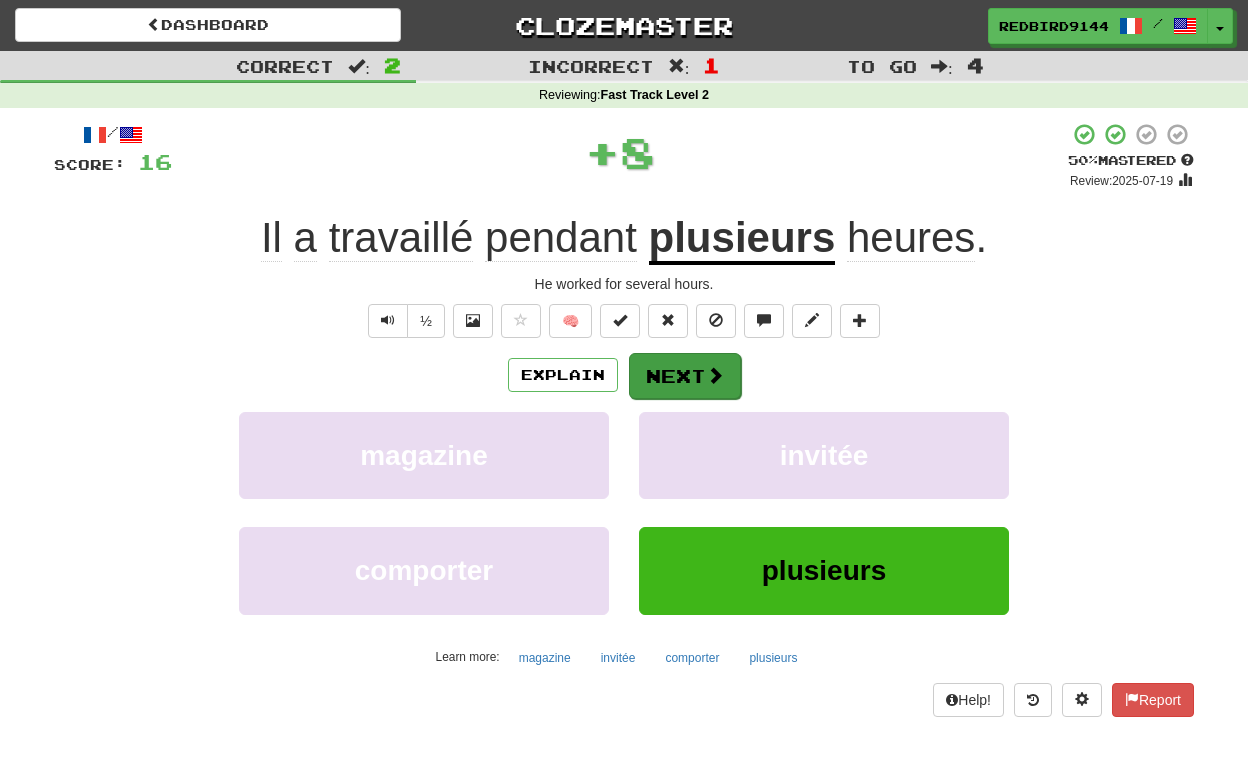 click on "Next" at bounding box center (685, 376) 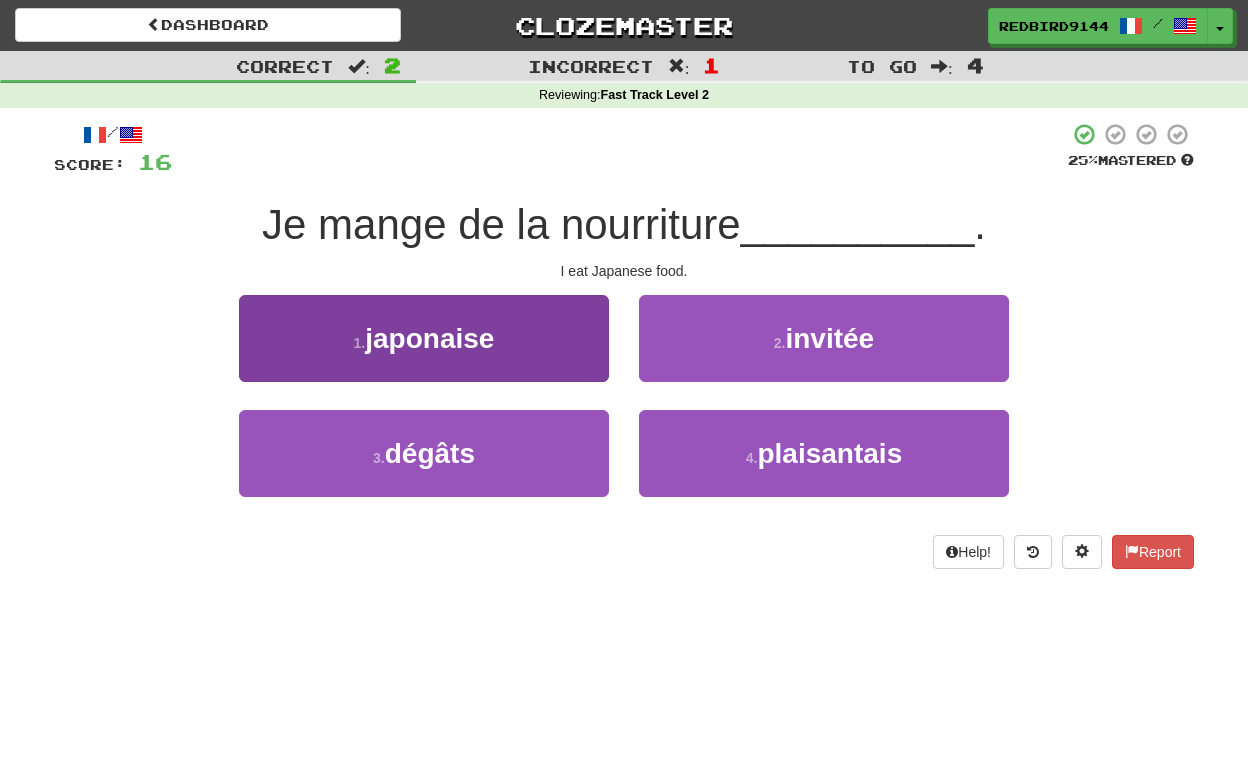 click on "japonaise" at bounding box center (429, 338) 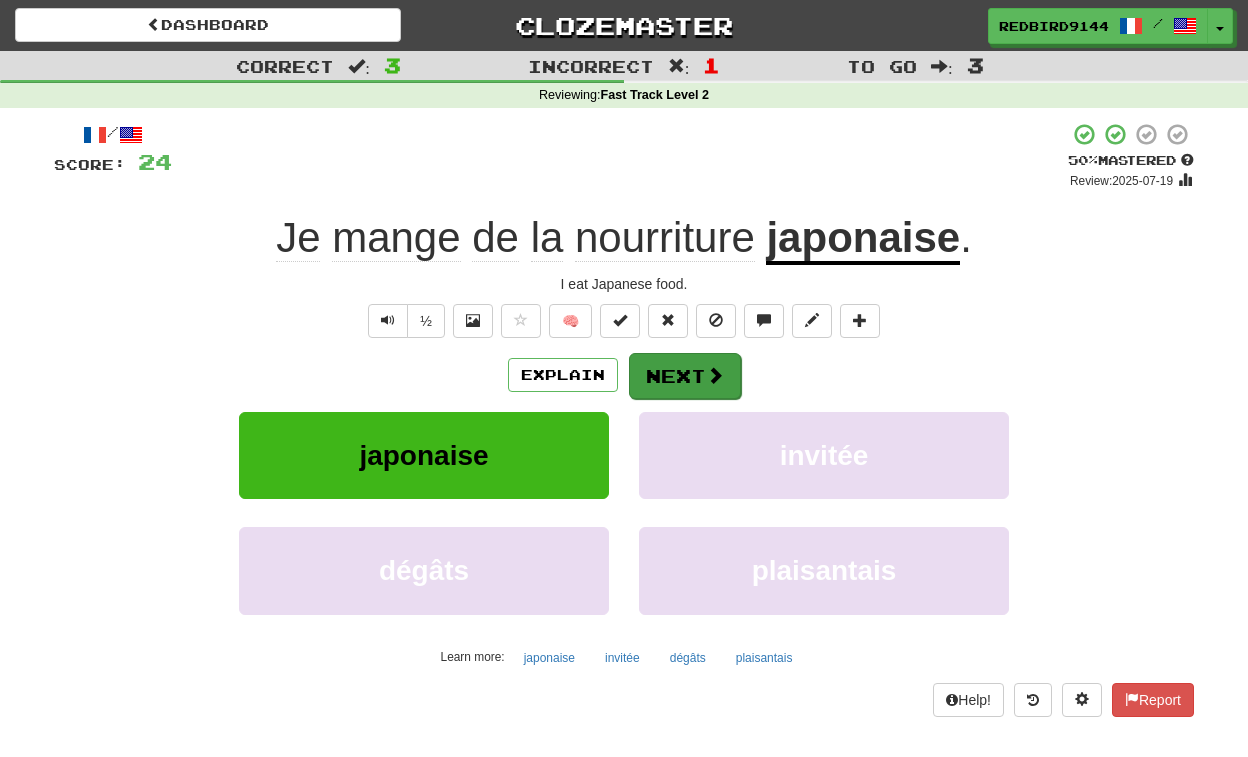 click on "Next" at bounding box center (685, 376) 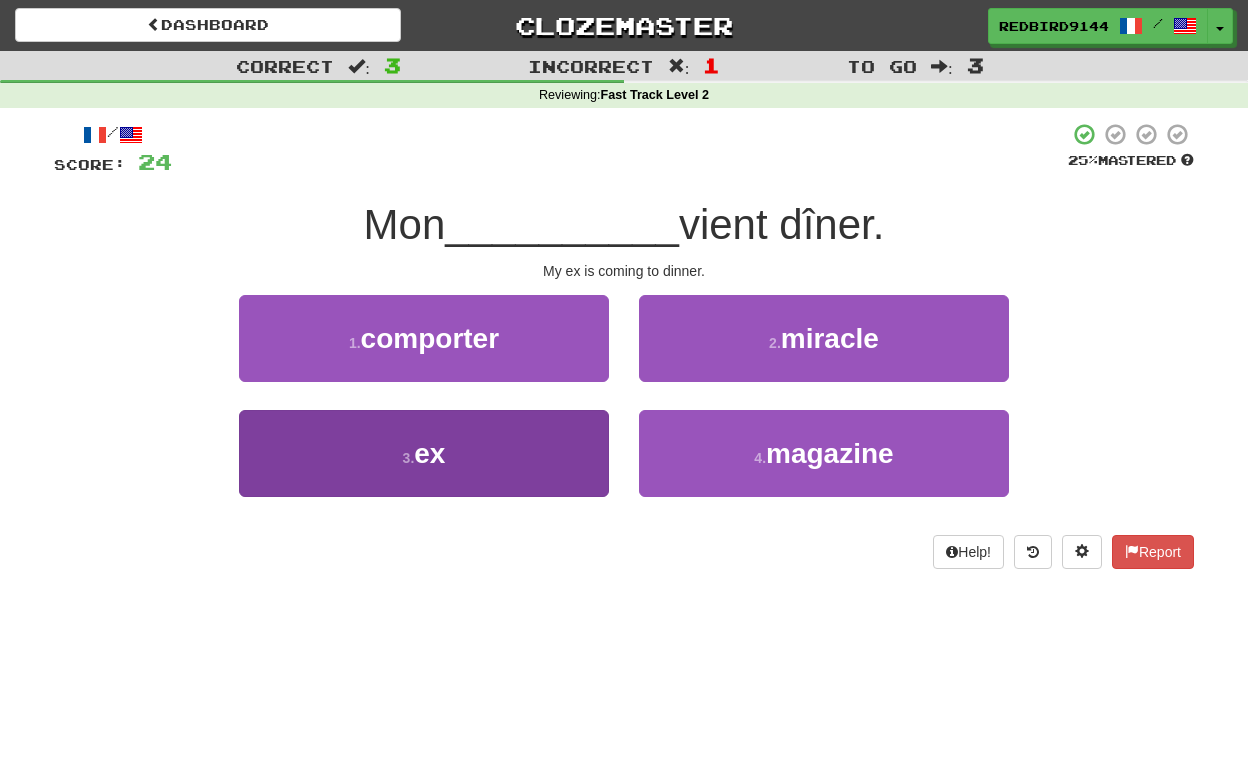 click on "3 .  ex" at bounding box center (424, 338) 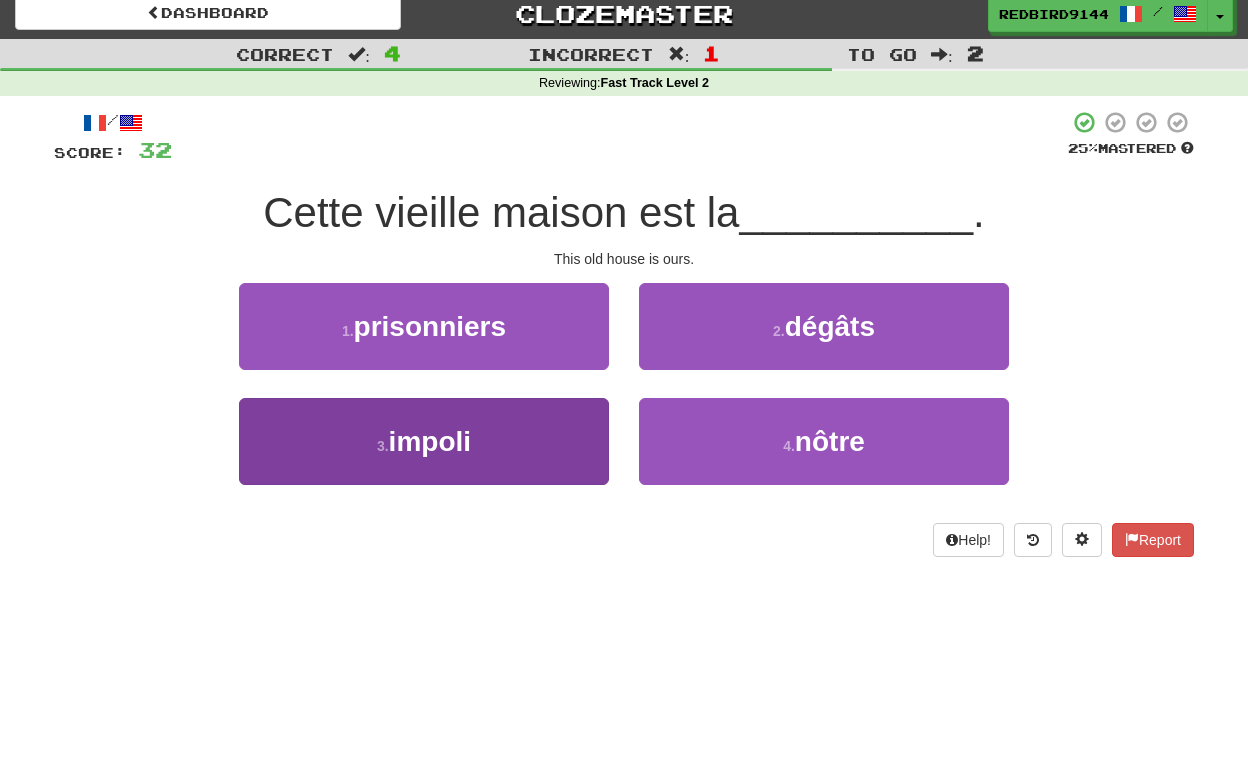 scroll, scrollTop: 15, scrollLeft: 0, axis: vertical 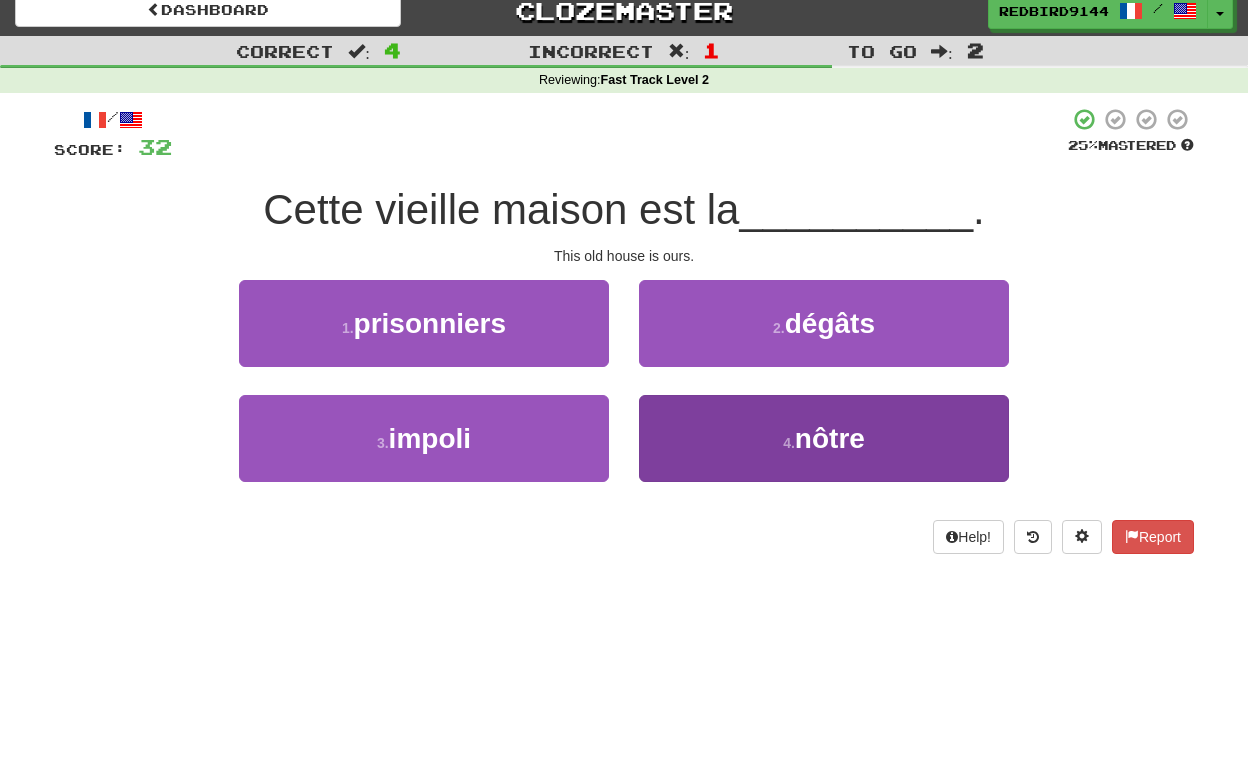 click on "4 .  nôtre" at bounding box center (424, 323) 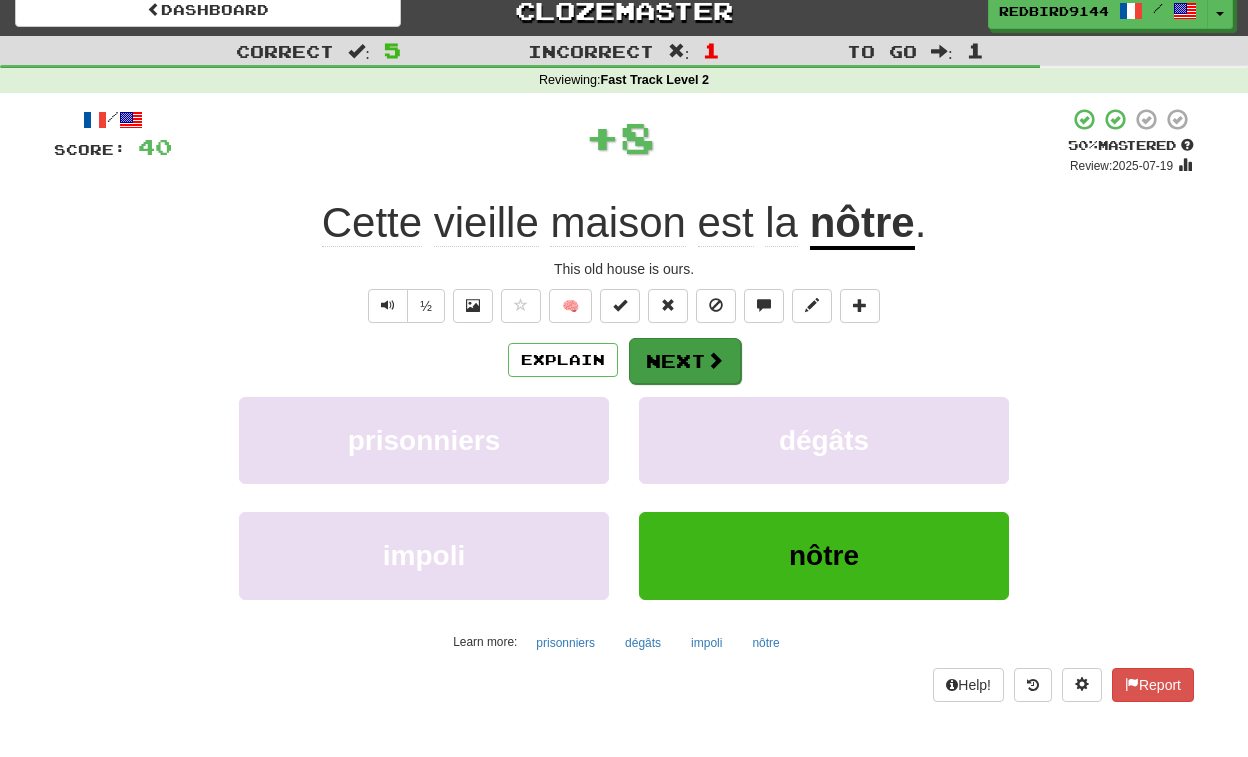 click on "Next" at bounding box center [685, 361] 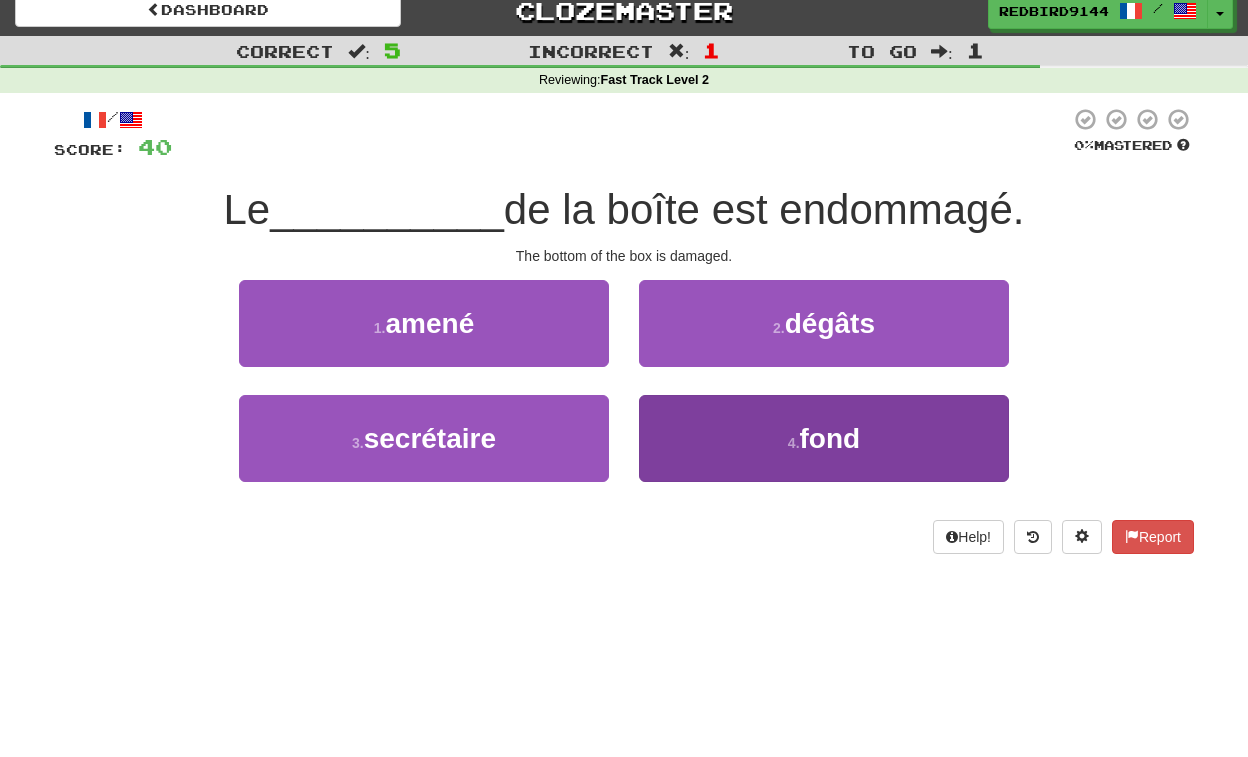 click on "4 .  fond" at bounding box center (424, 323) 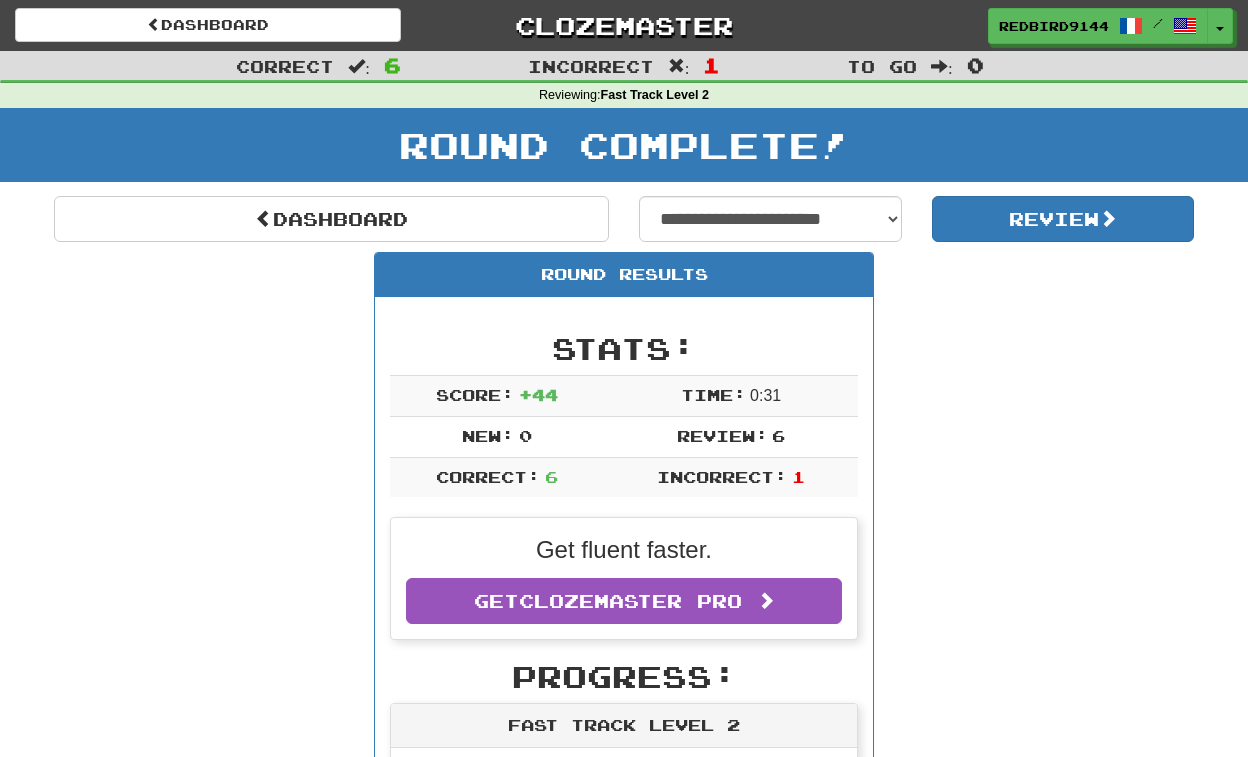 scroll, scrollTop: 0, scrollLeft: 0, axis: both 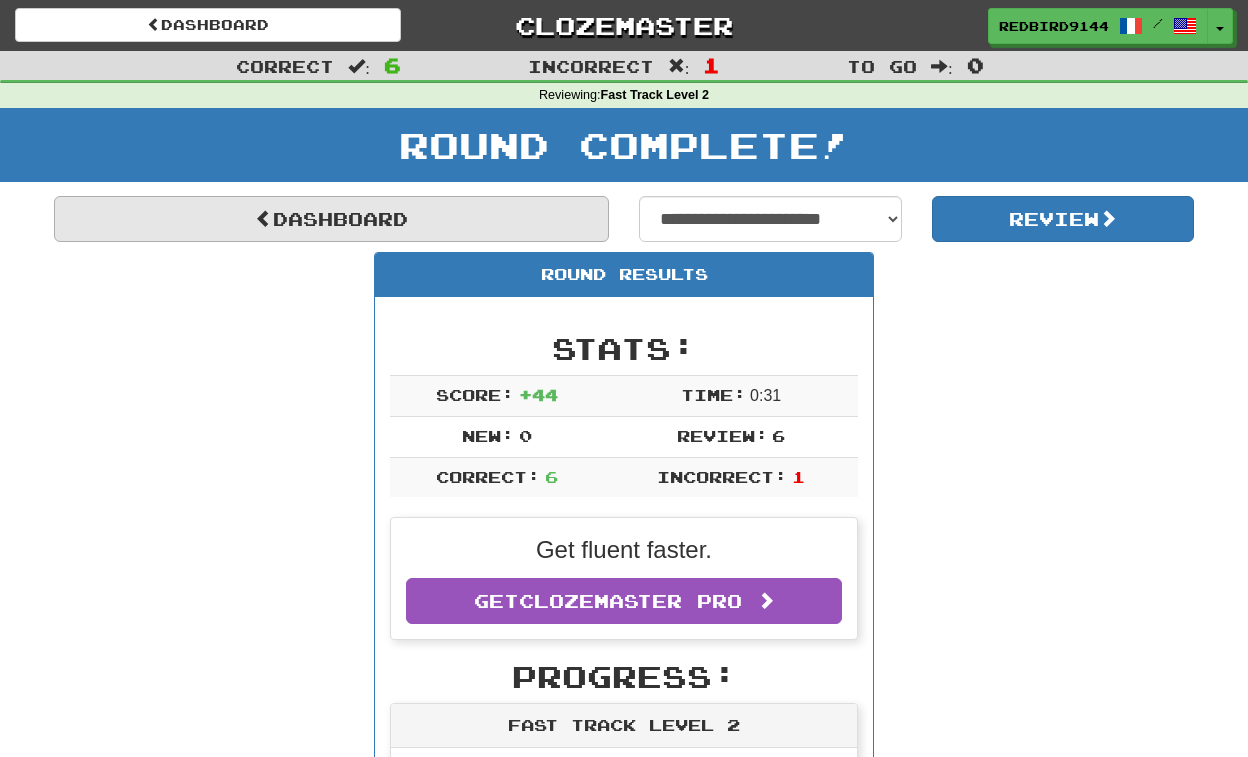 click on "Dashboard" at bounding box center (331, 219) 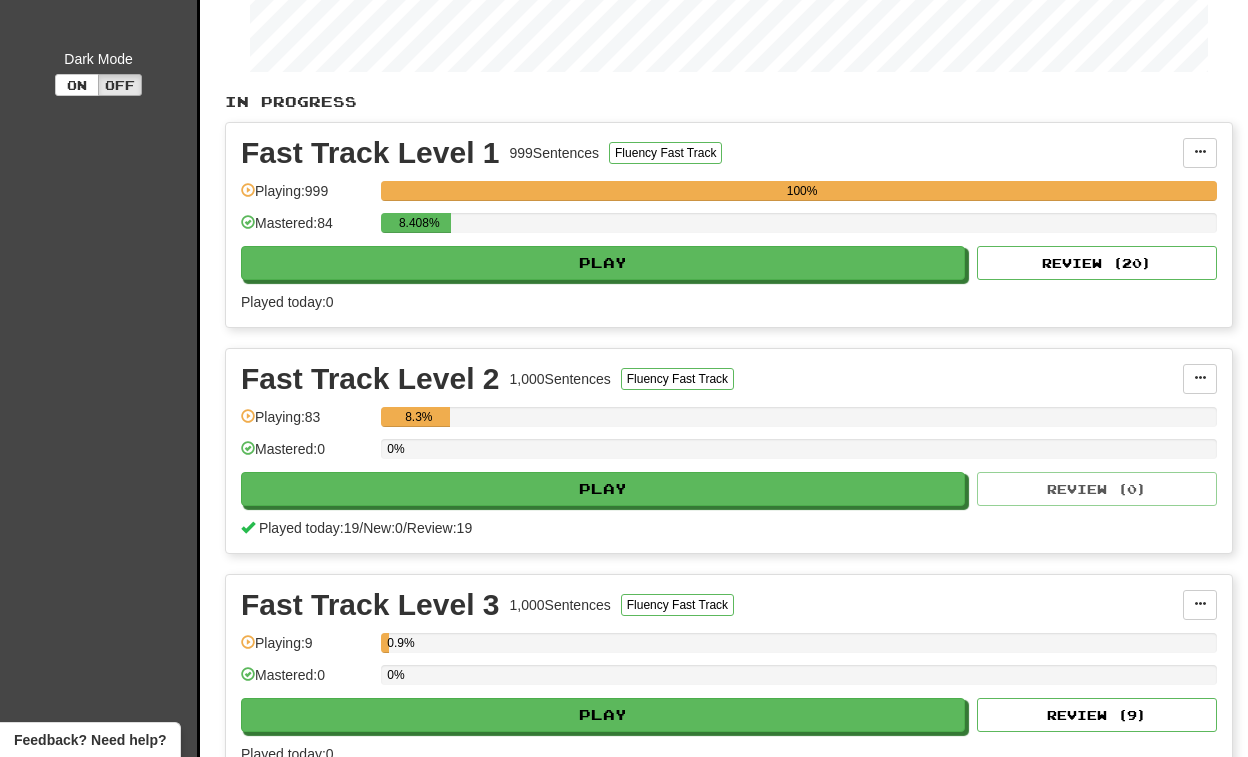 scroll, scrollTop: 340, scrollLeft: 0, axis: vertical 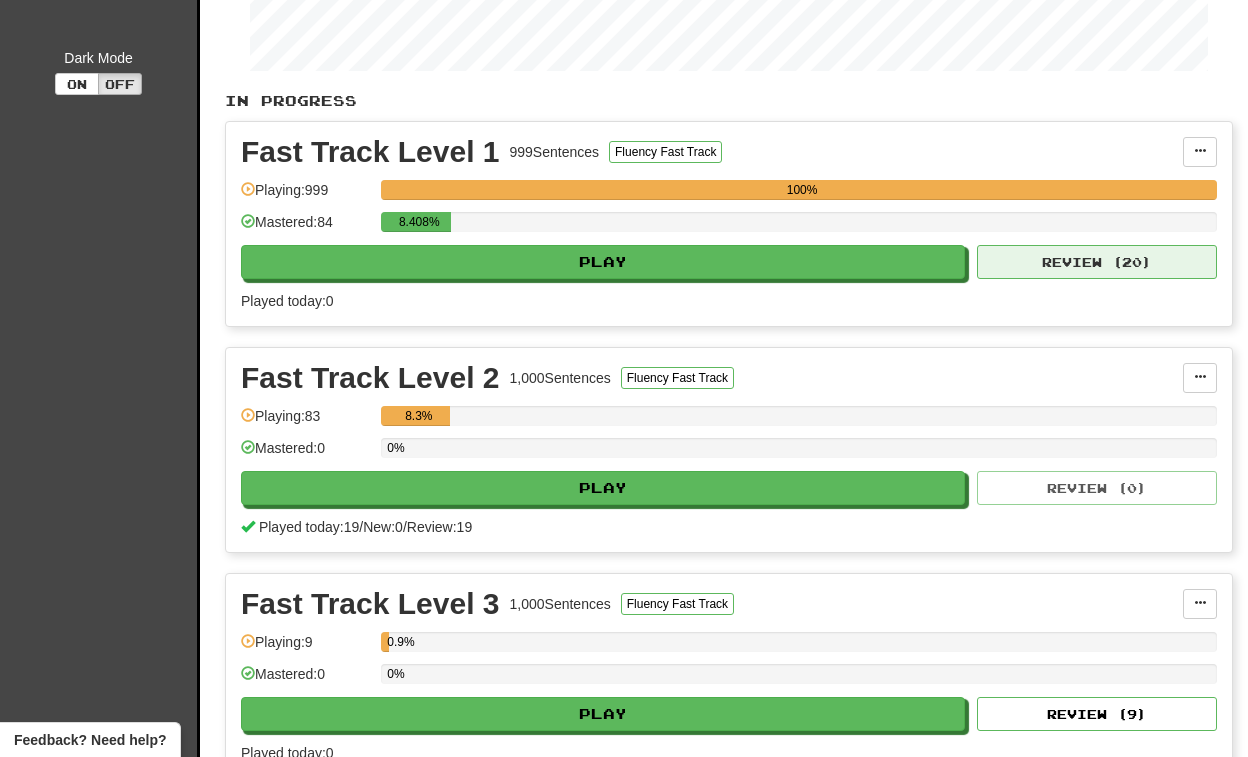 click on "Review ( 20 )" at bounding box center (1097, 262) 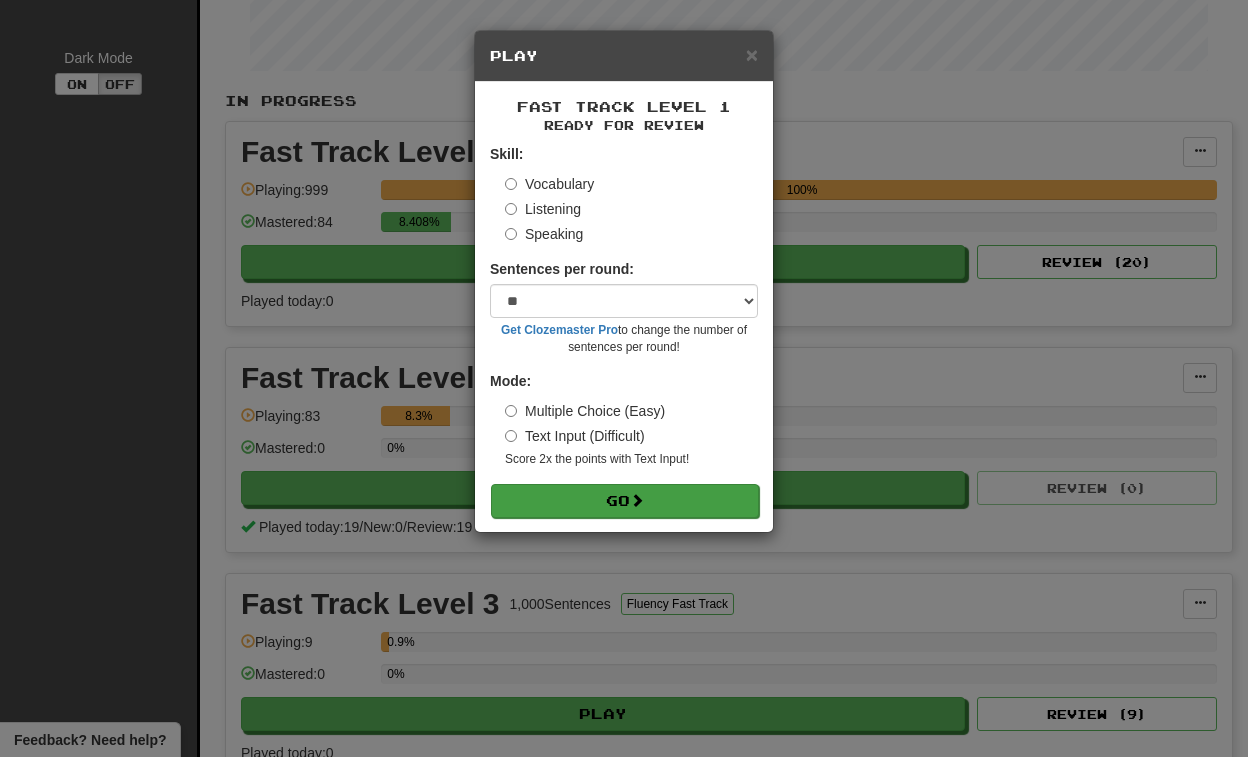 click on "Go" at bounding box center (625, 501) 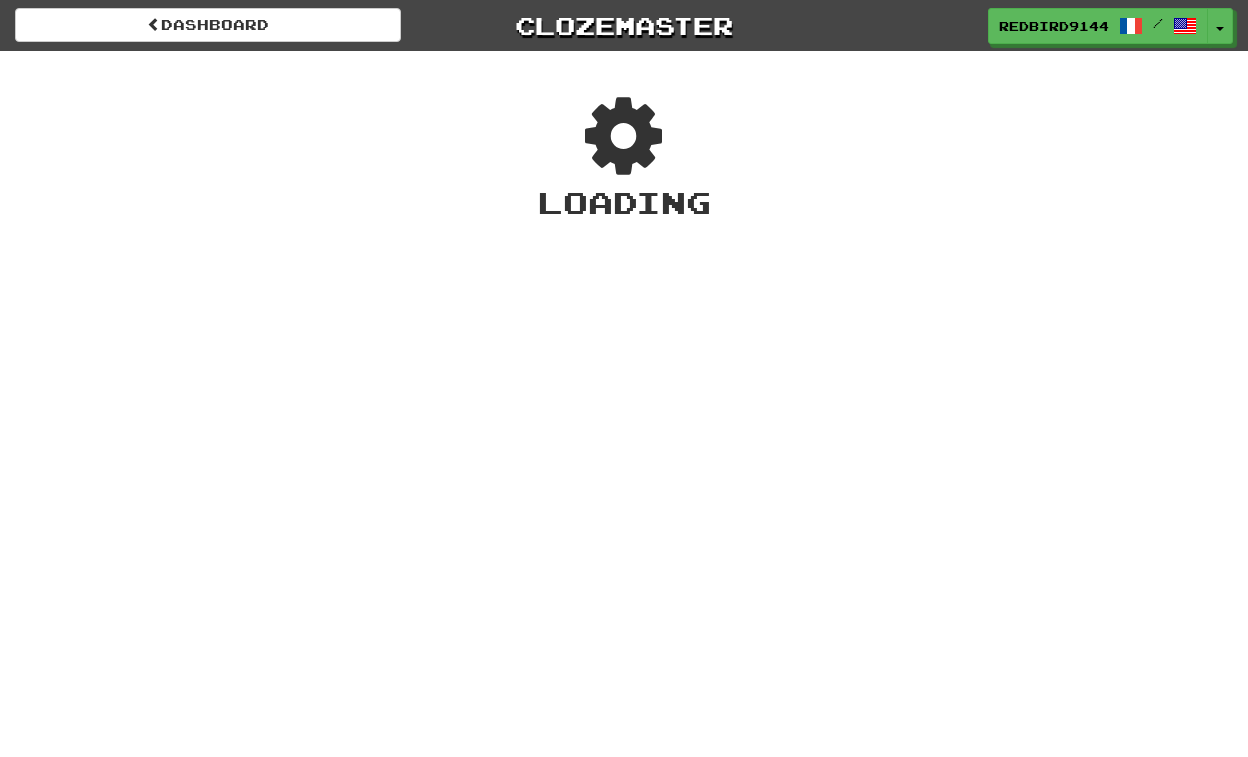 scroll, scrollTop: 0, scrollLeft: 0, axis: both 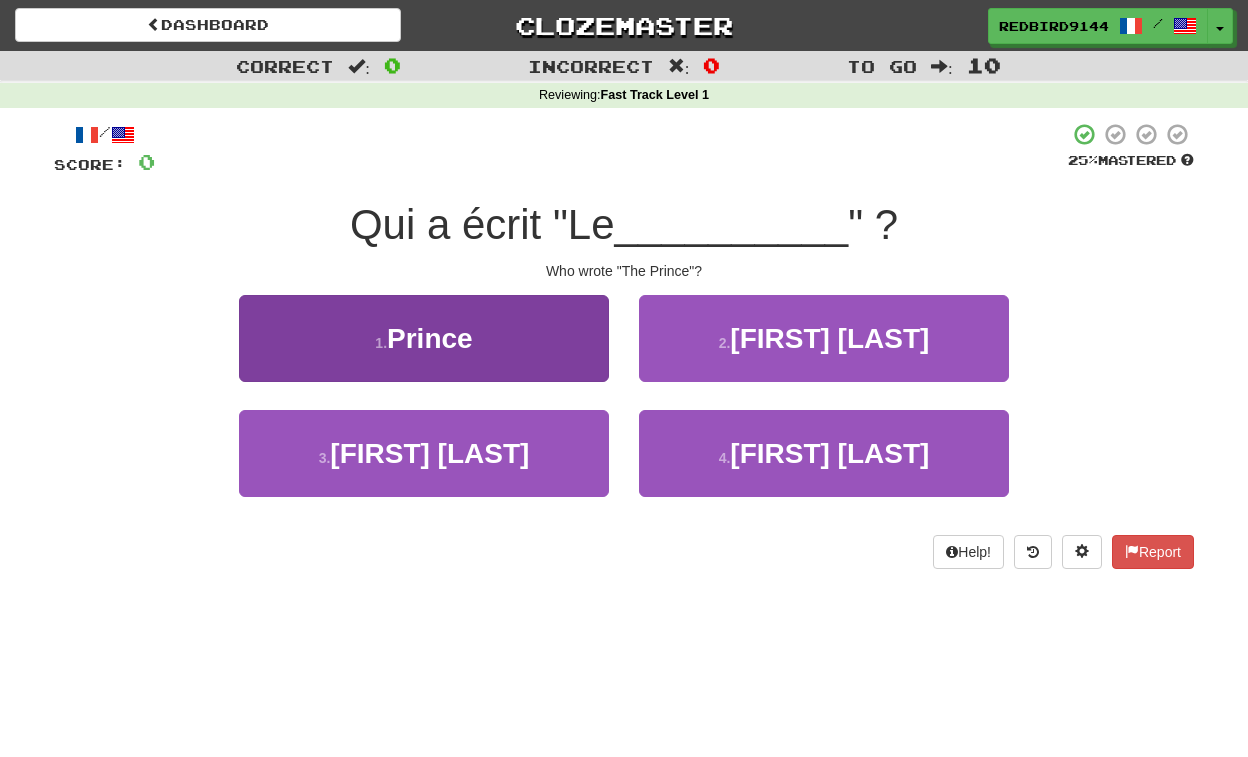click on "Prince" at bounding box center [430, 338] 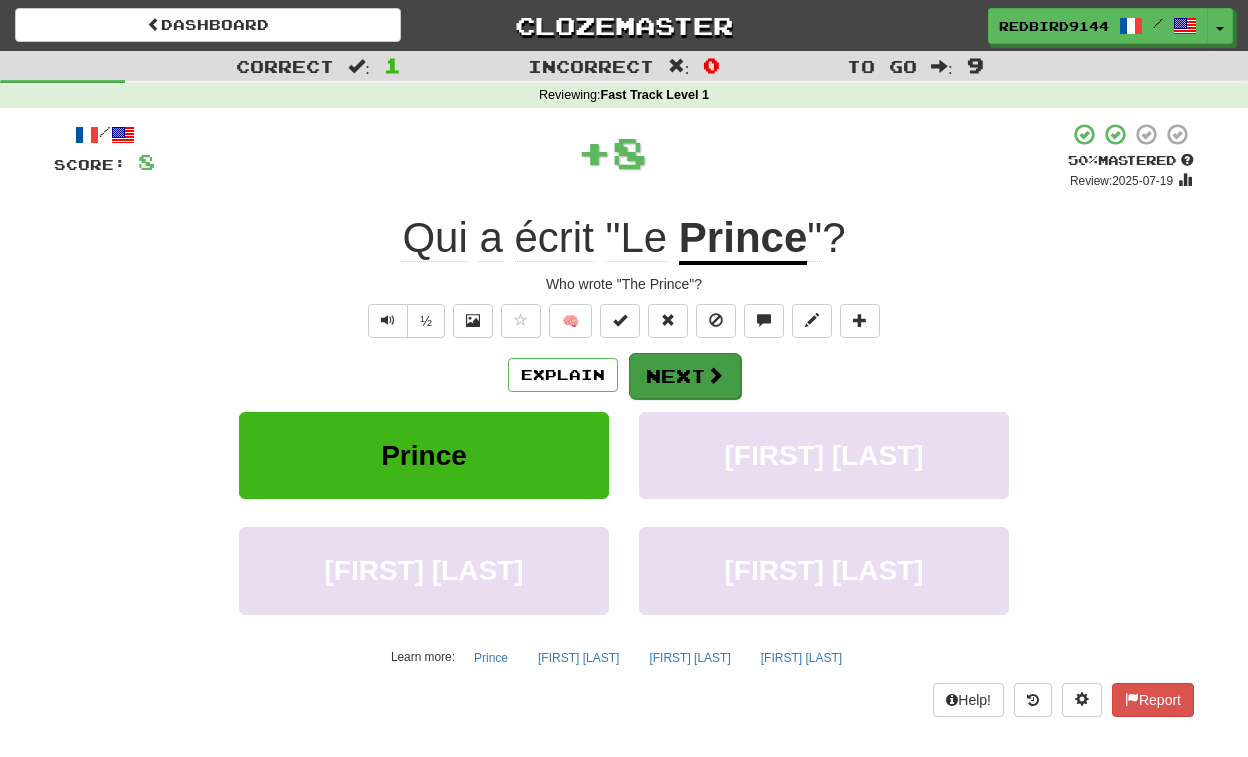 click on "Next" at bounding box center (685, 376) 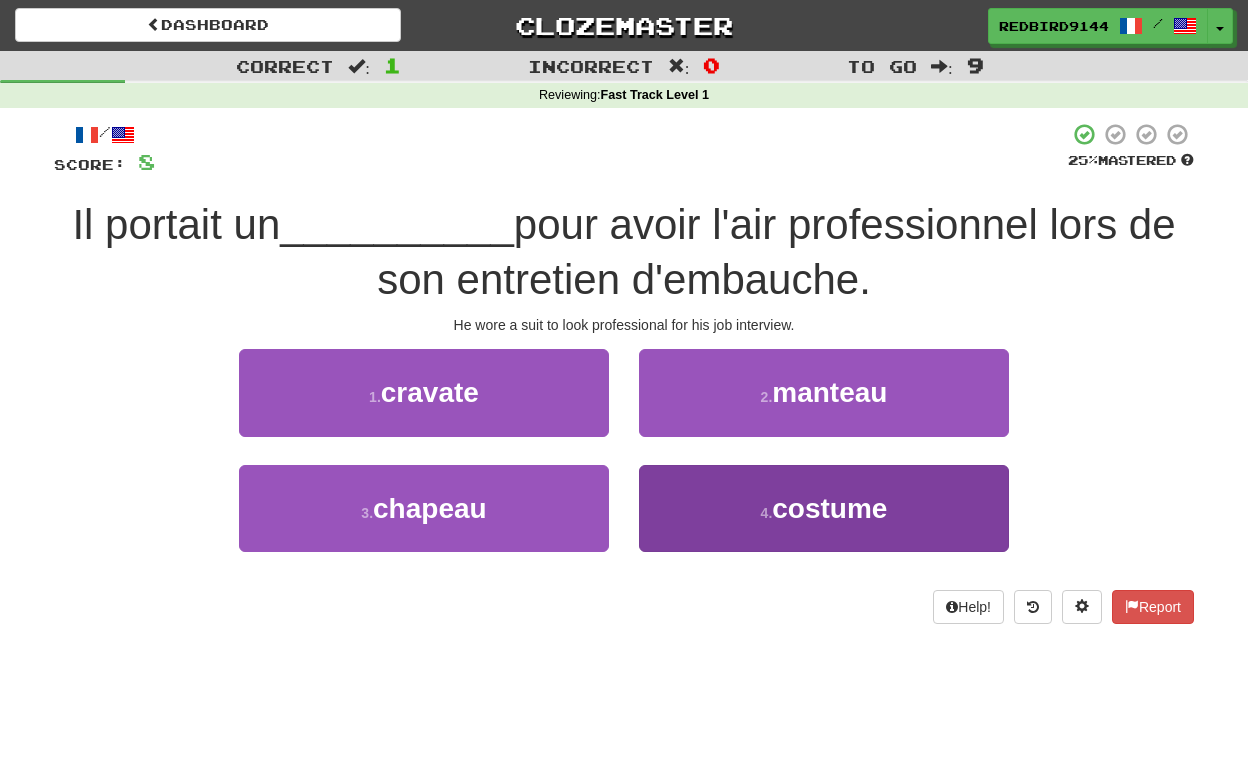 click on "4 .  costume" at bounding box center [424, 392] 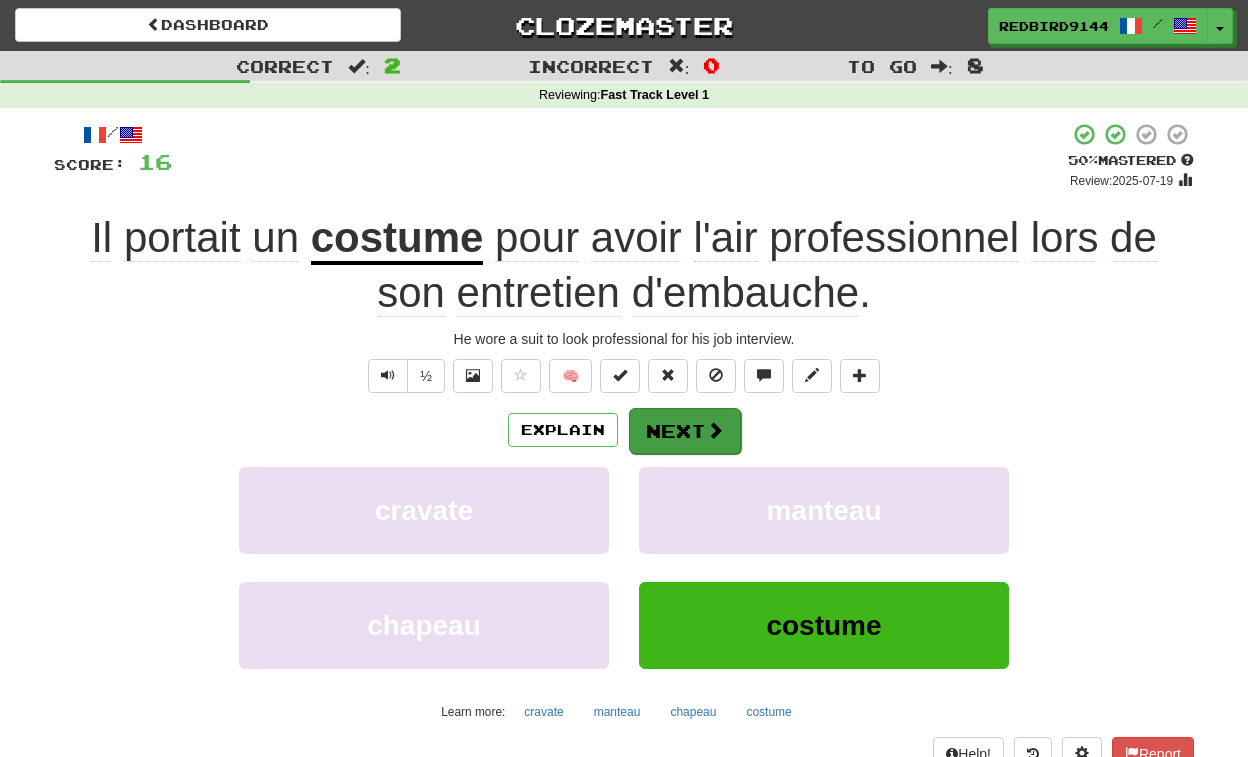 click on "Next" at bounding box center (685, 431) 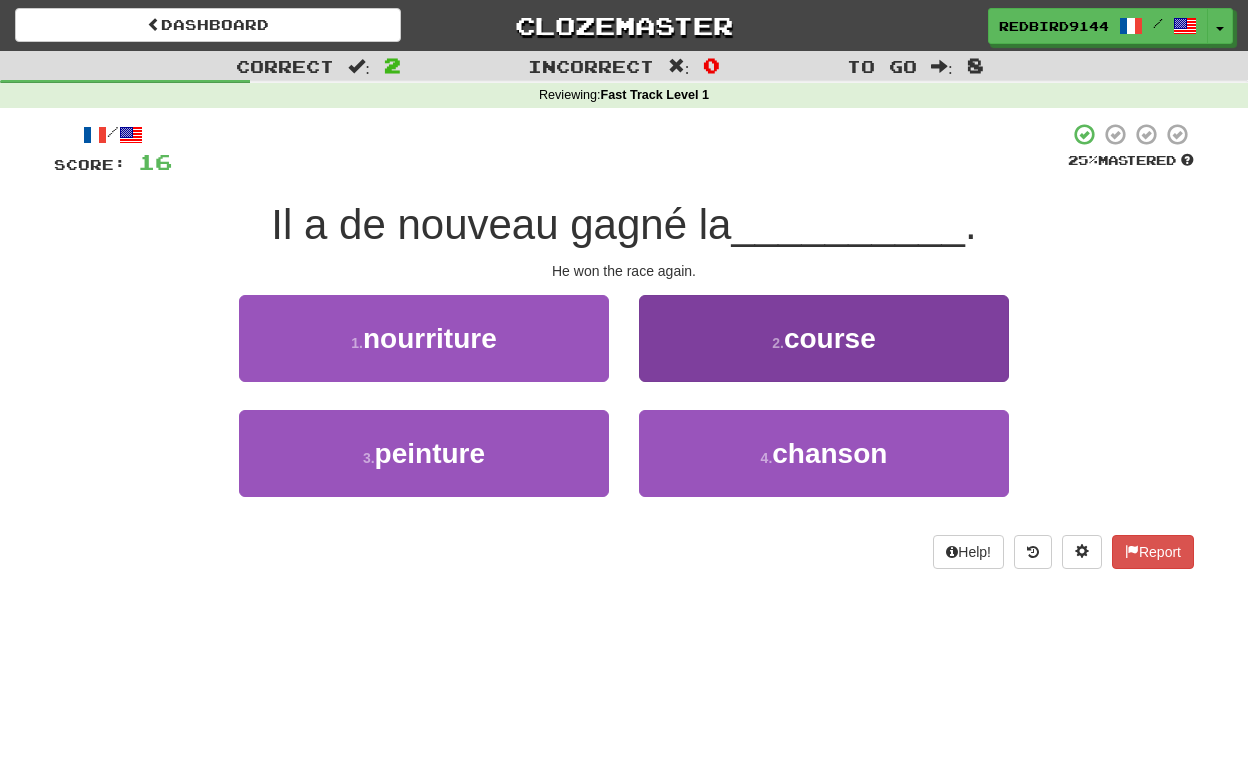 click on "2 .  course" at bounding box center (424, 338) 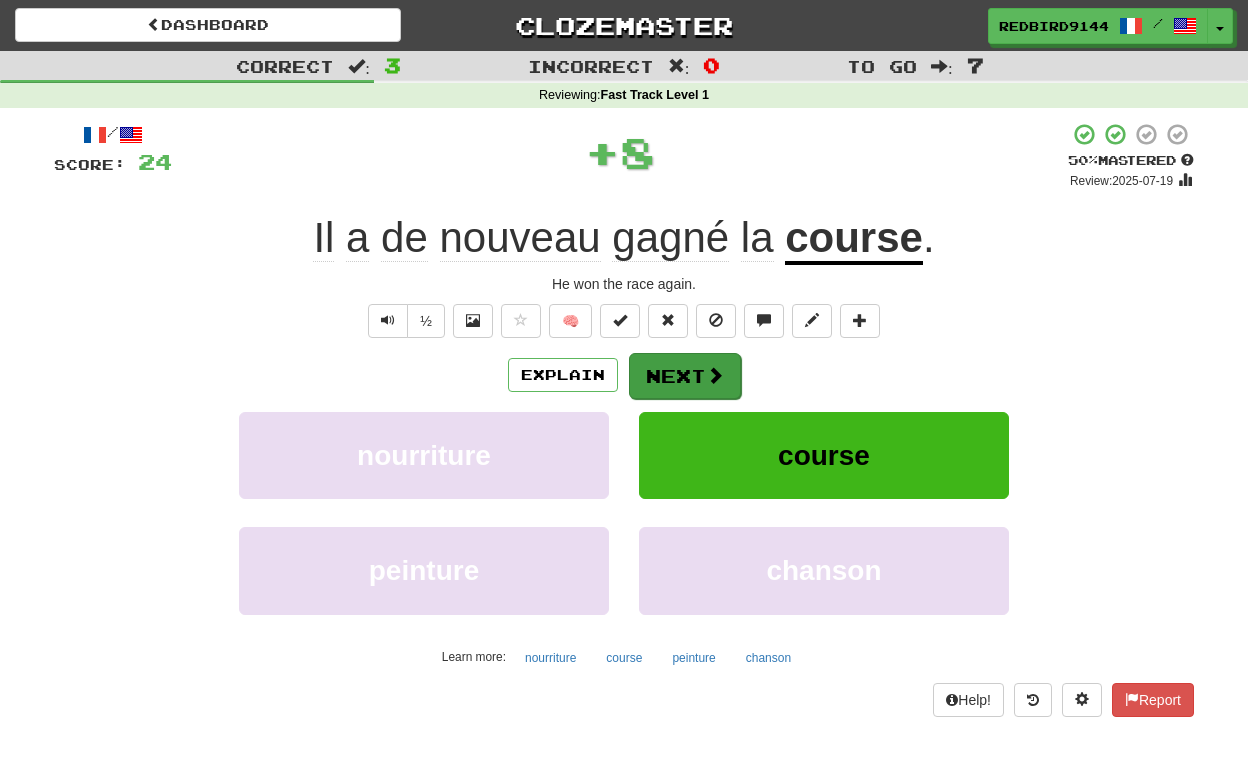 click on "Next" at bounding box center [685, 376] 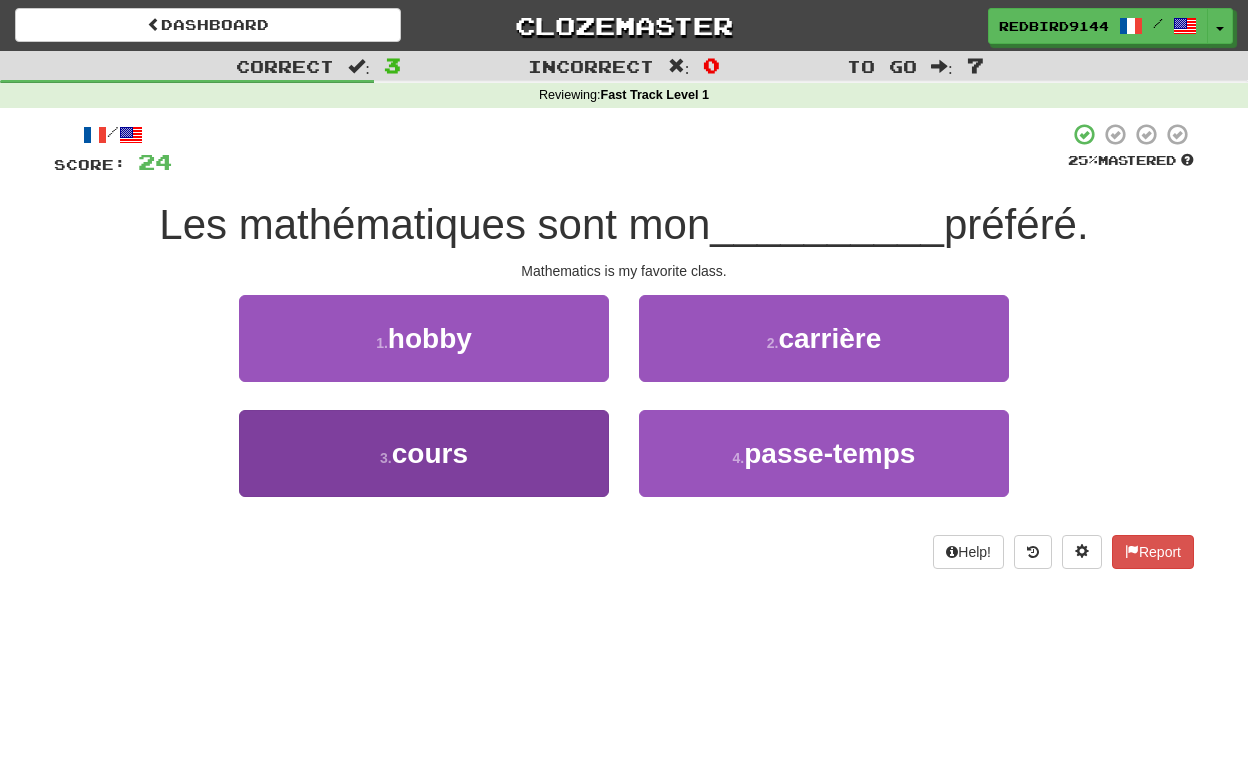 click on "3 .  cours" at bounding box center [424, 338] 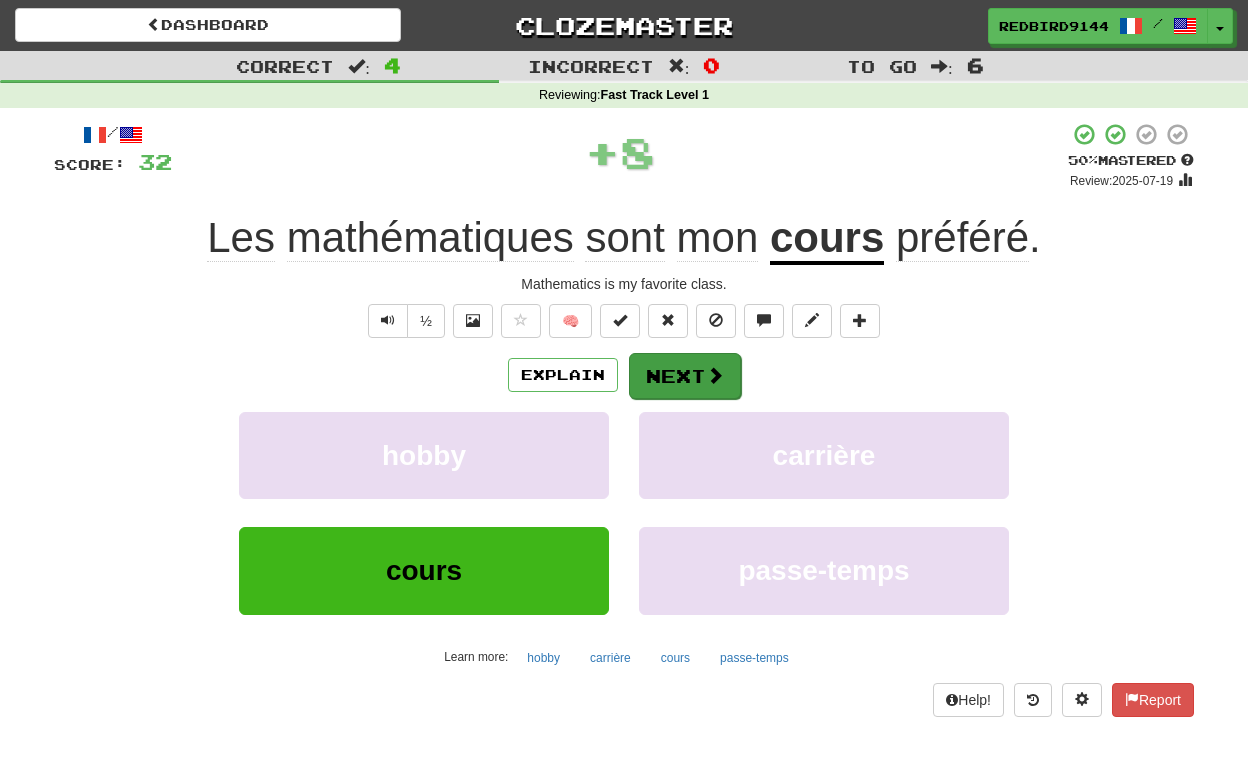 click on "Next" at bounding box center [685, 376] 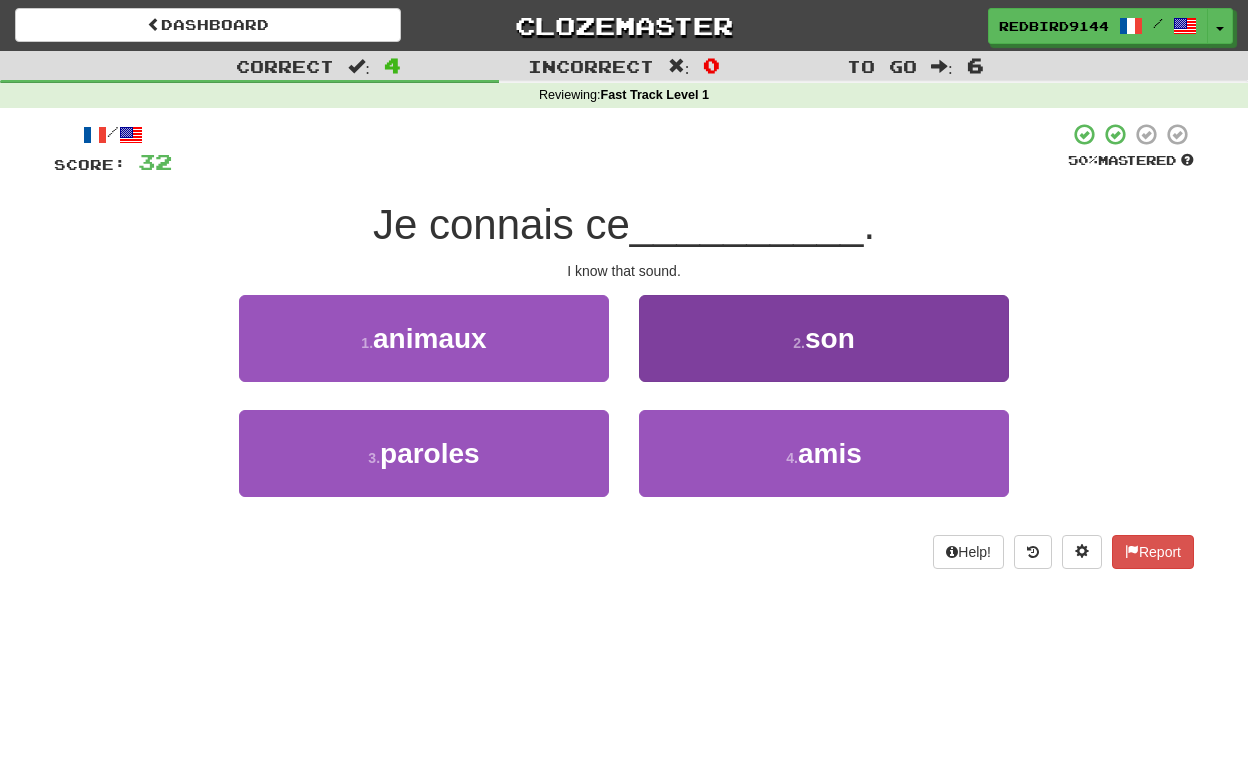 click on "2 .  son" at bounding box center (424, 338) 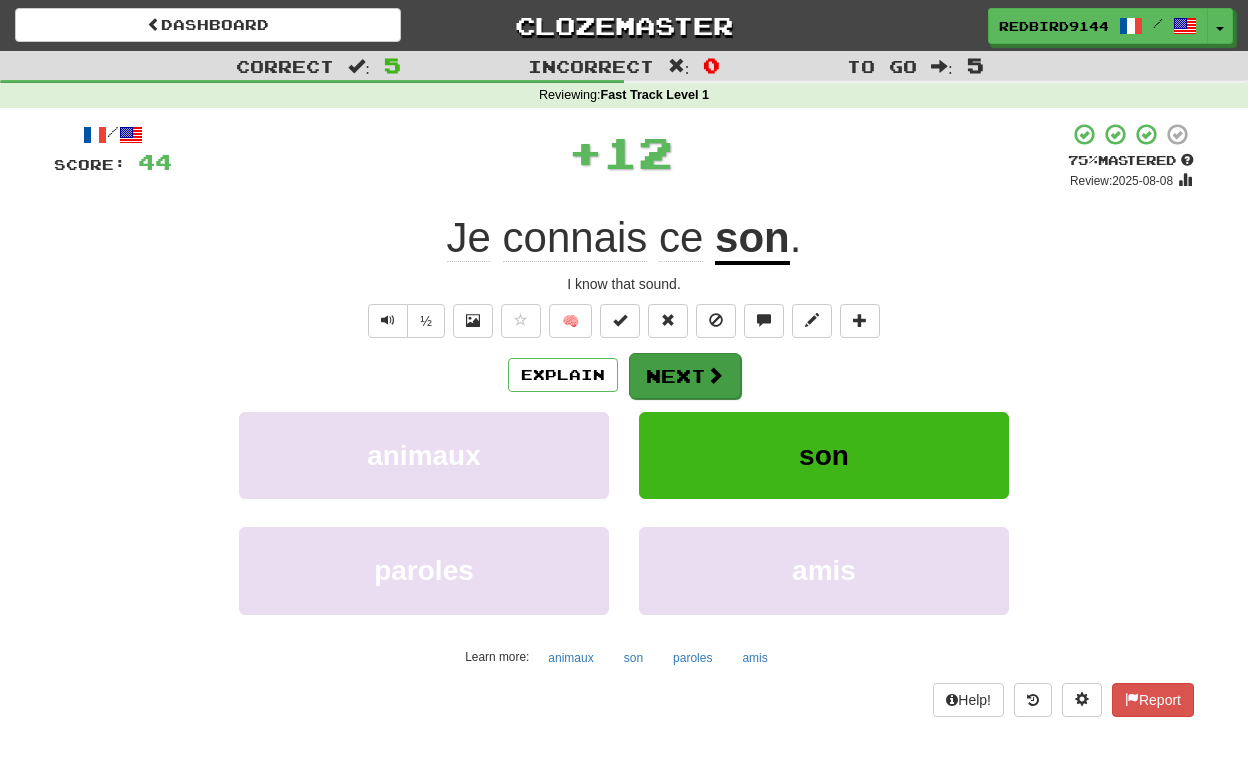 click on "Next" at bounding box center [685, 376] 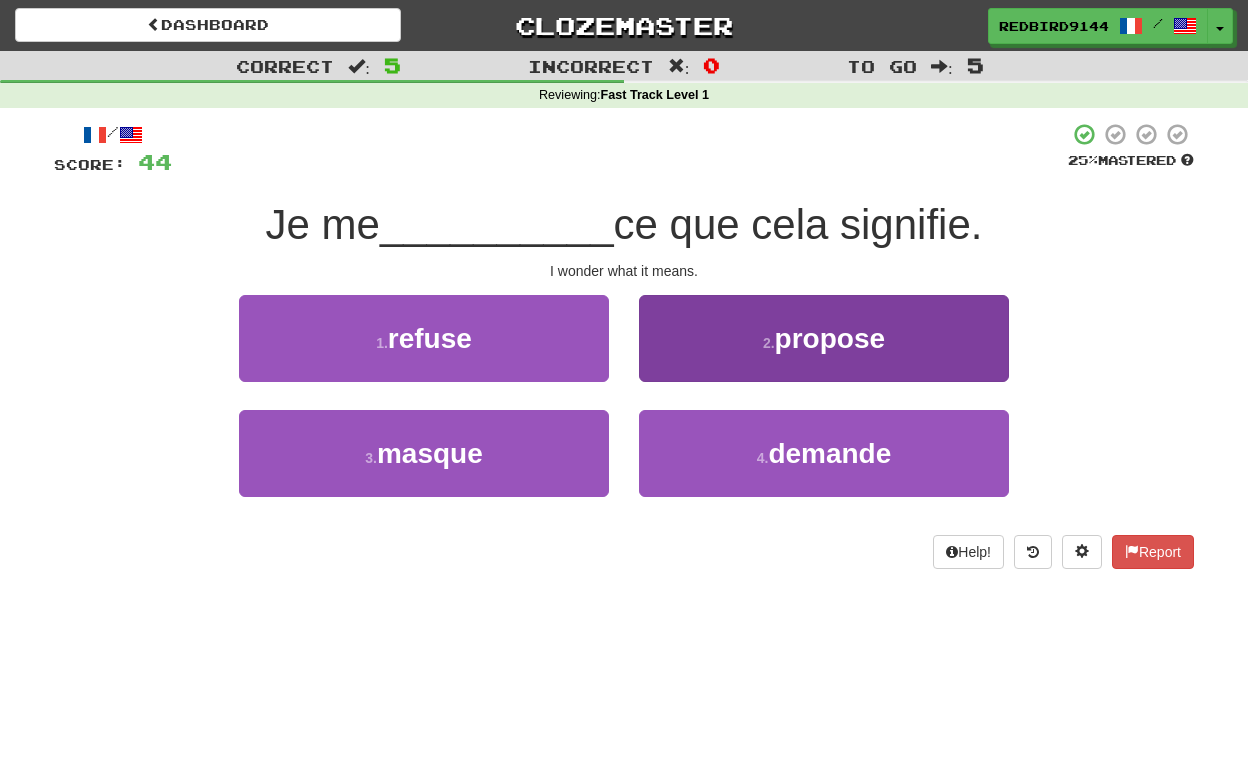 click on "2 .  propose" at bounding box center [424, 338] 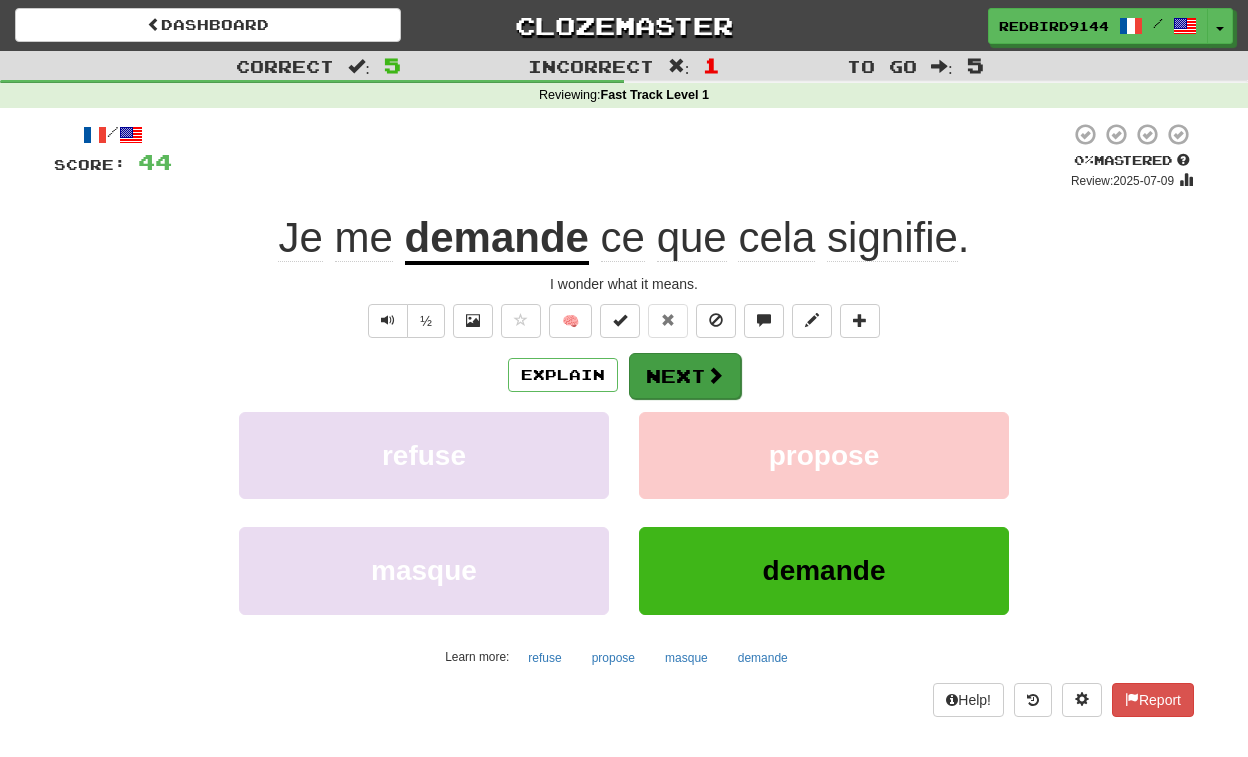 click on "Next" at bounding box center [685, 376] 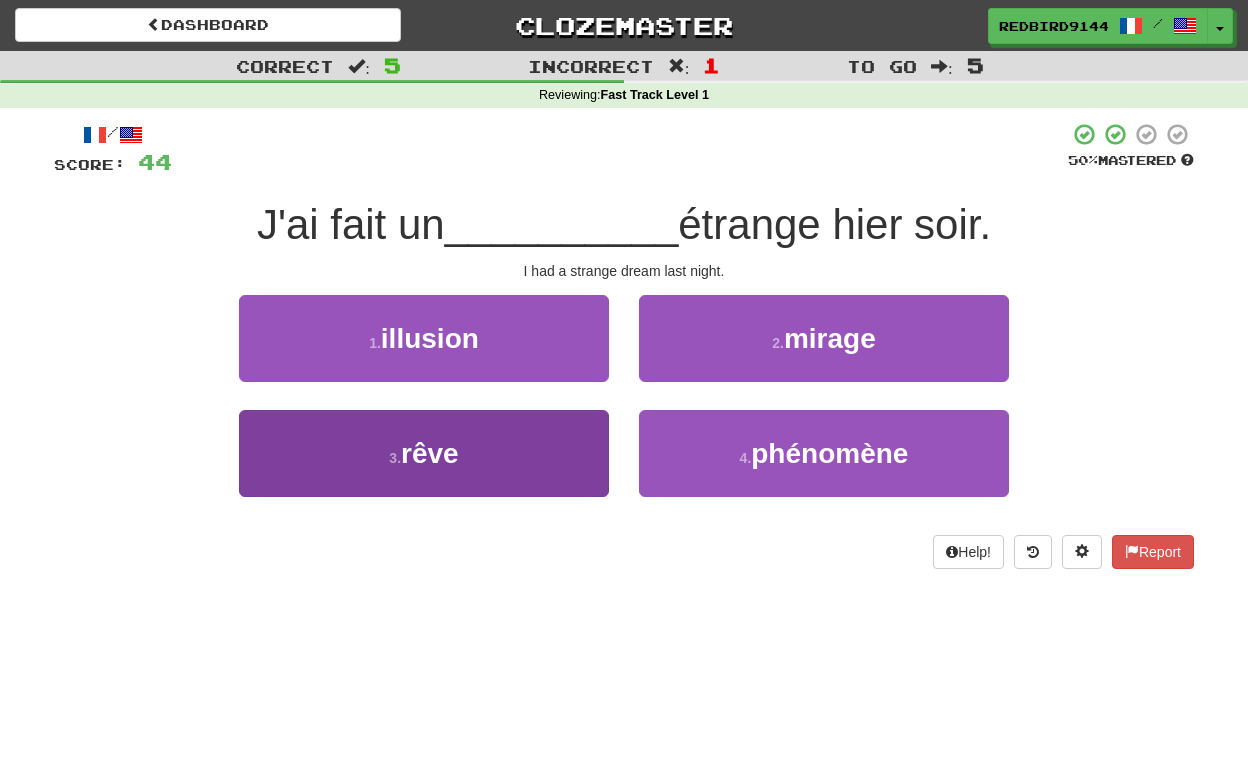 click on "rêve" at bounding box center (430, 338) 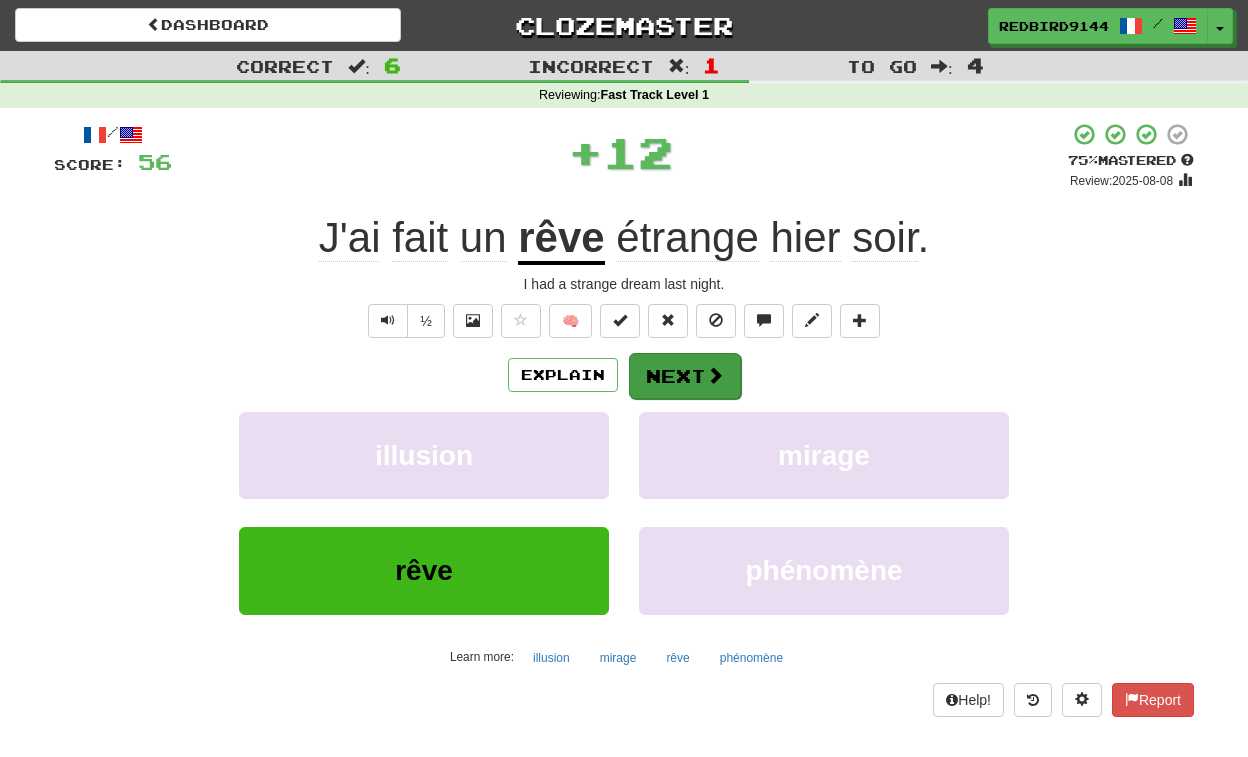 click on "Next" at bounding box center [685, 376] 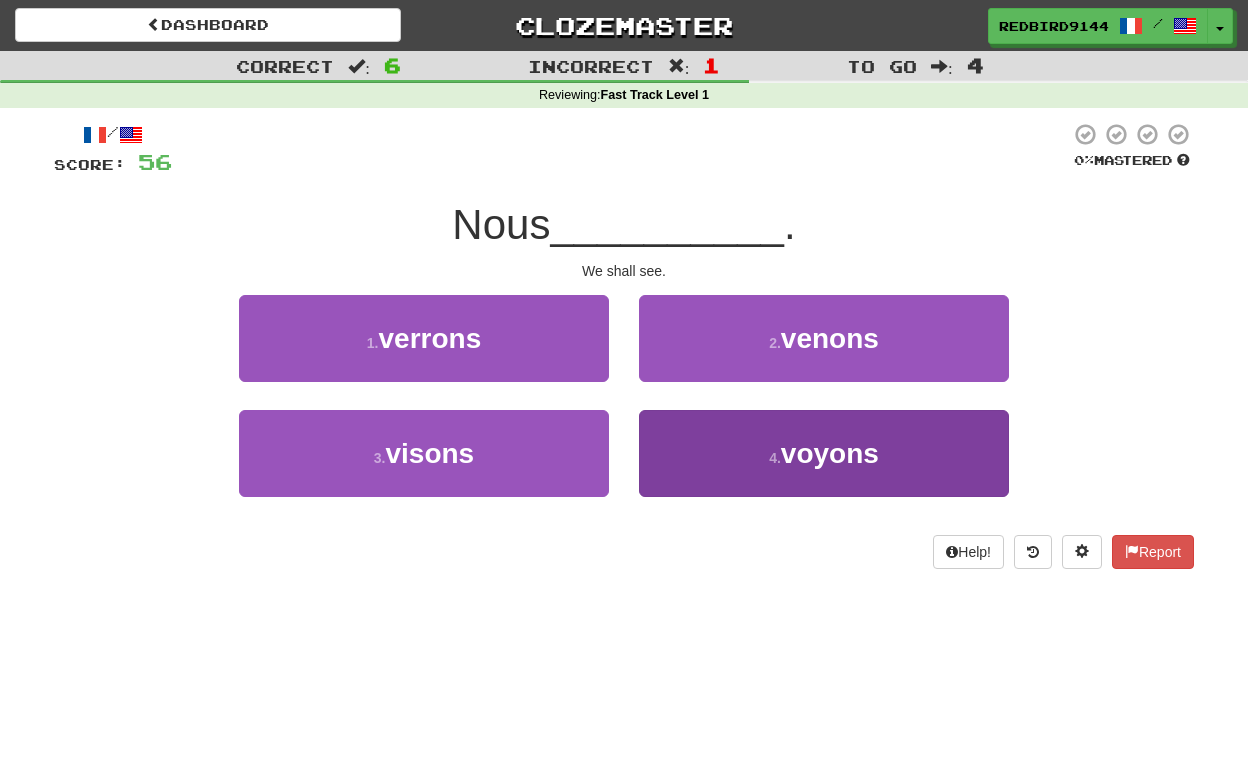 click on "voyons" at bounding box center (429, 338) 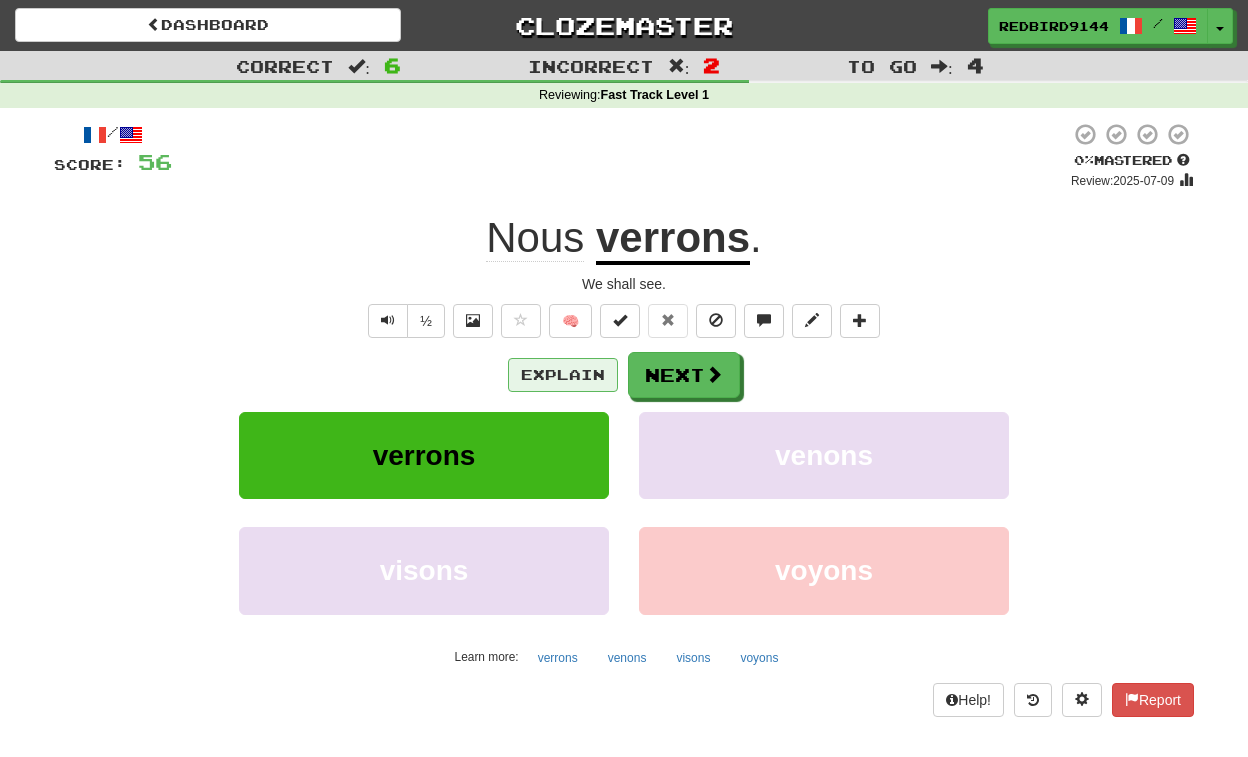 click on "Explain" at bounding box center (563, 375) 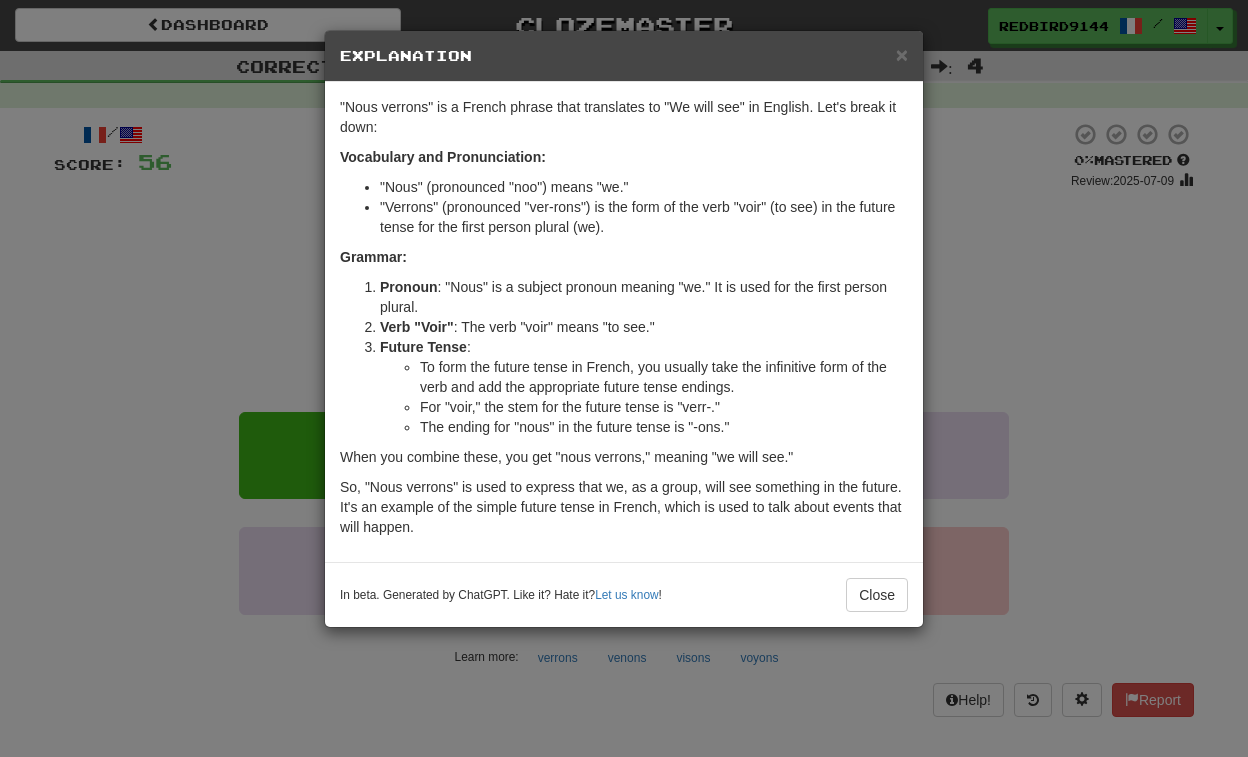 click on "× Explanation "Nous verrons" is a French phrase that translates to "We will see" in English. Let's break it down:
Vocabulary and Pronunciation:
"Nous" (pronounced "noo") means "we."
"Verrons" (pronounced "ver-rons") is the form of the verb "voir" (to see) in the future tense for the first person plural (we).
Grammar:
Pronoun : "Nous" is a subject pronoun meaning "we." It is used for the first person plural.
Verb "Voir" : The verb "voir" means "to see."
Future Tense :
To form the future tense in French, you usually take the infinitive form of the verb and add the appropriate future tense endings.
For "voir," the stem for the future tense is "verr-."
The ending for "nous" in the future tense is "-ons."
When you combine these, you get "nous verrons," meaning "we will see."
So, "Nous verrons" is used to express that we, as a group, will see something in the future. It's an example of the simple future tense in French, which is used to talk about events that will happen. !" at bounding box center [624, 378] 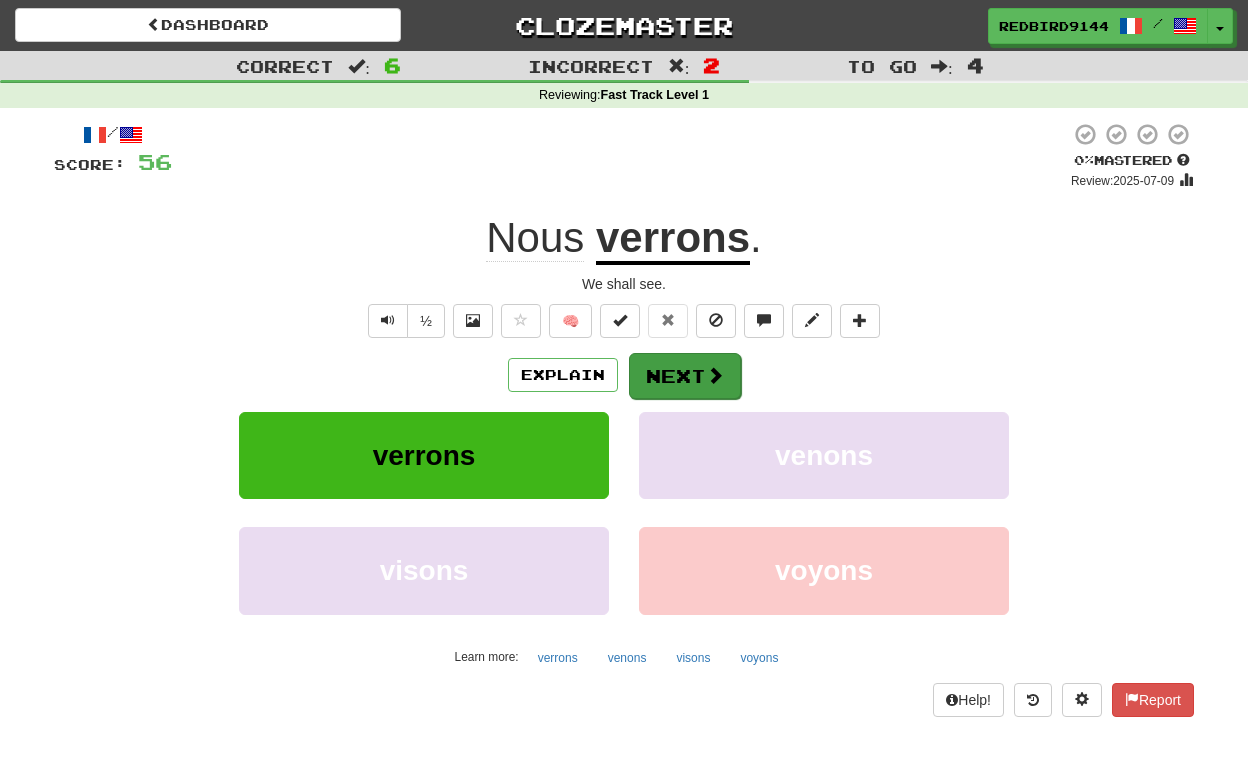 click on "Next" at bounding box center [685, 376] 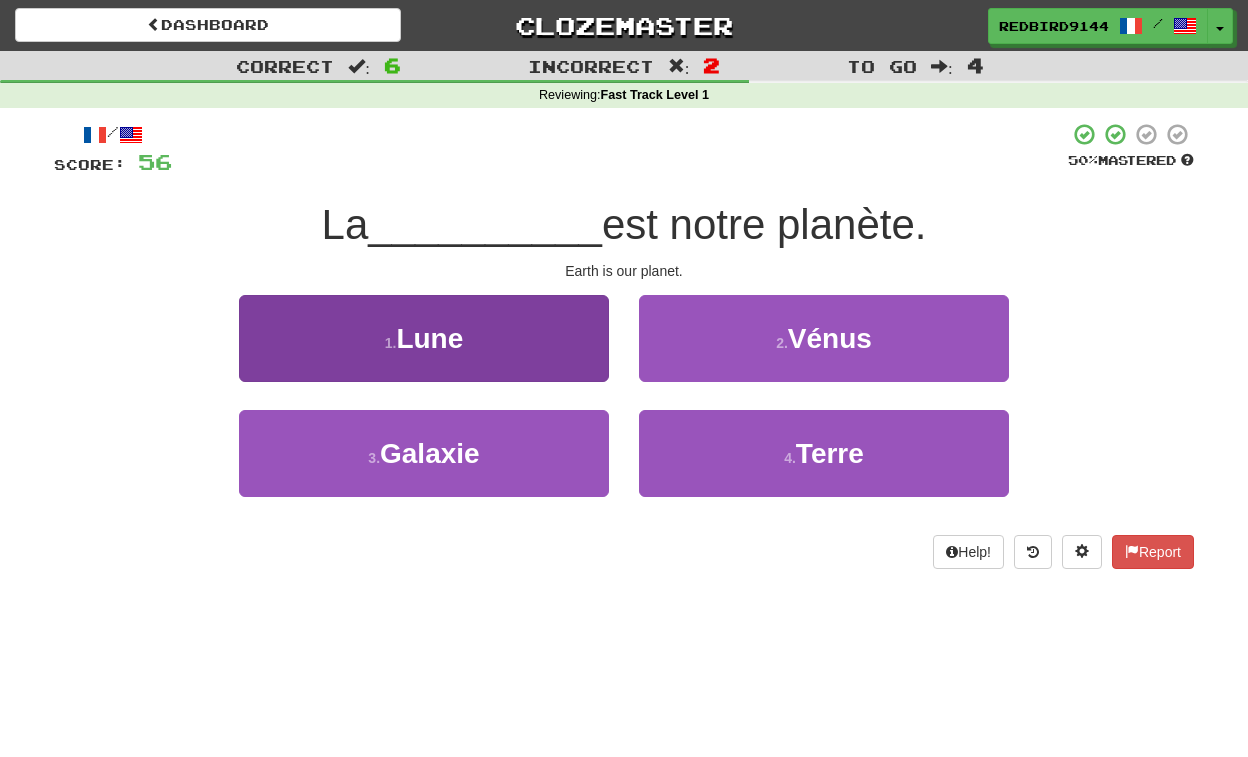 click on "Lune" at bounding box center (429, 338) 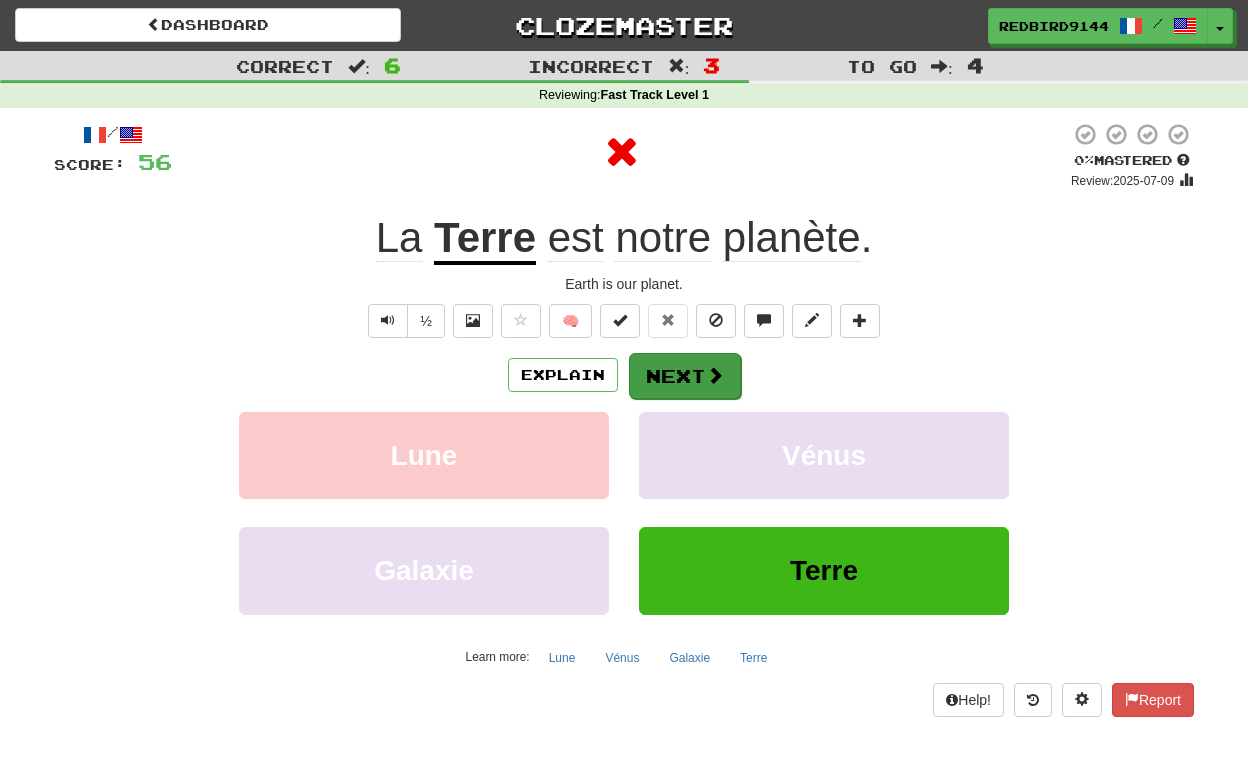 click on "Next" at bounding box center (685, 376) 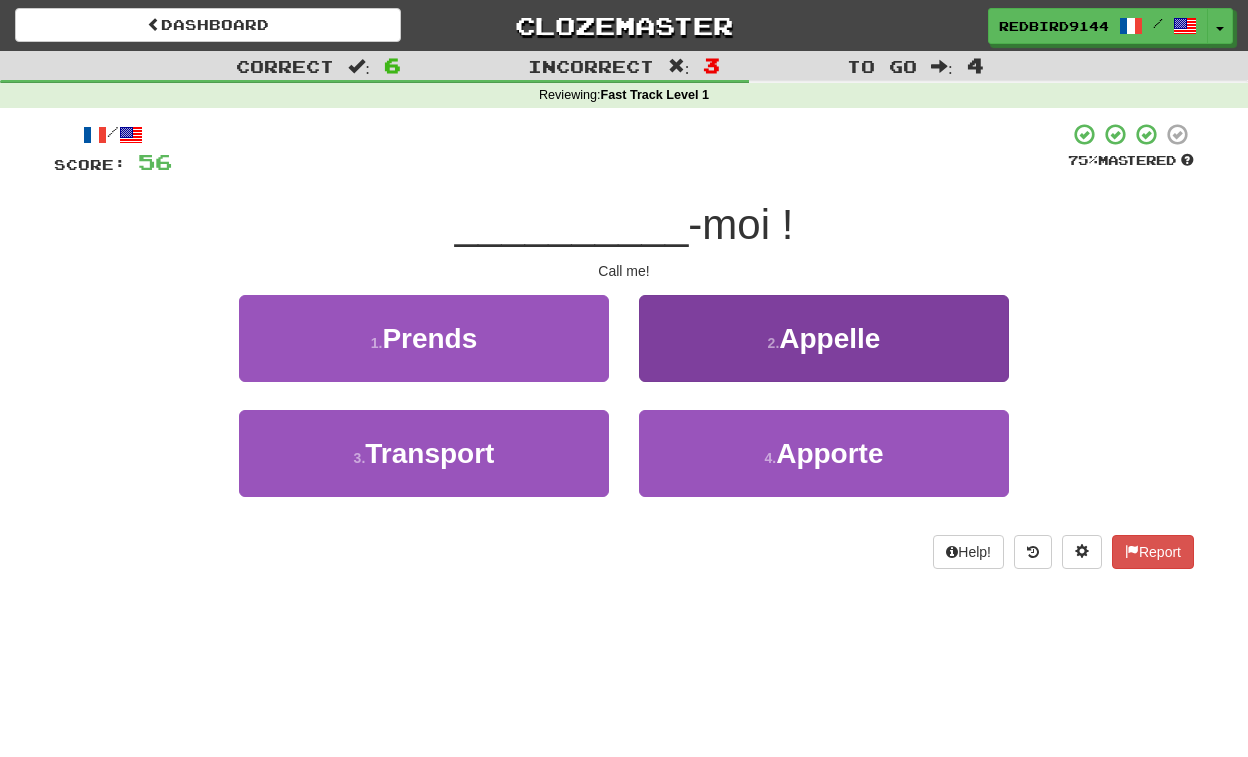 click on "2 .  Appelle" at bounding box center (424, 338) 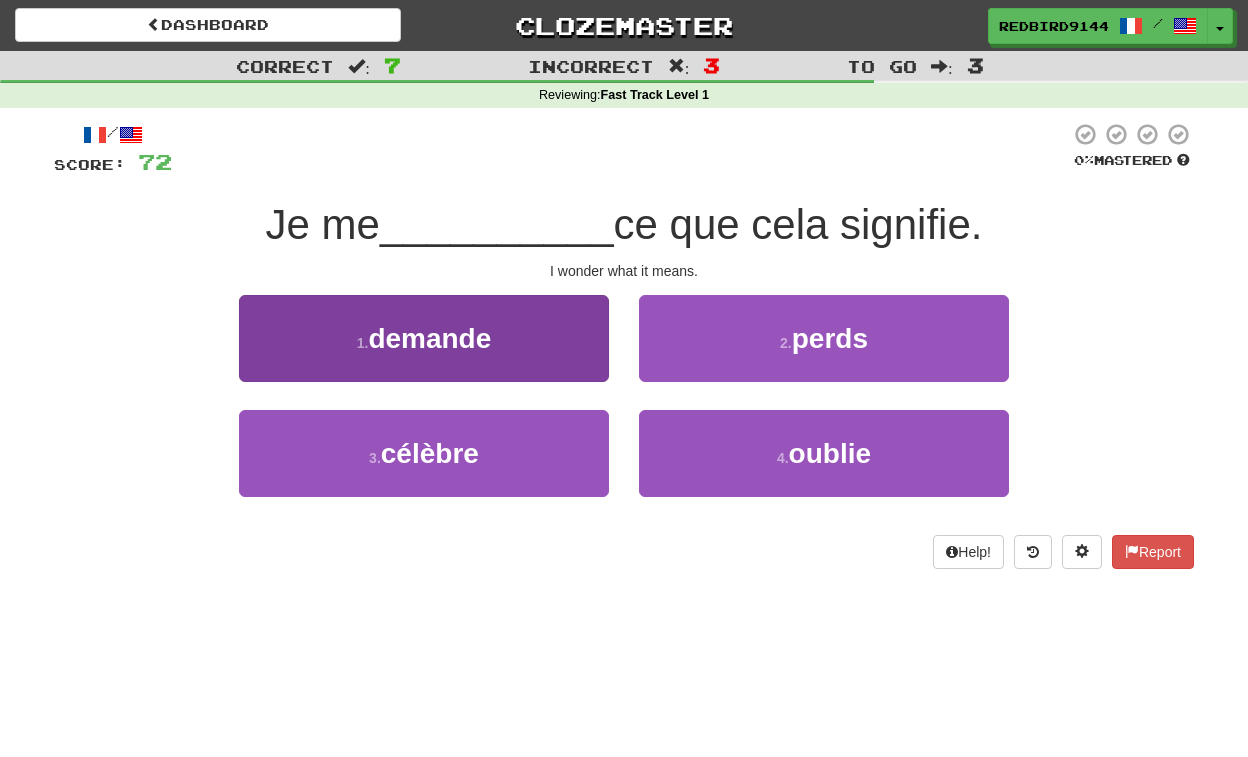 click on "demande" at bounding box center (429, 338) 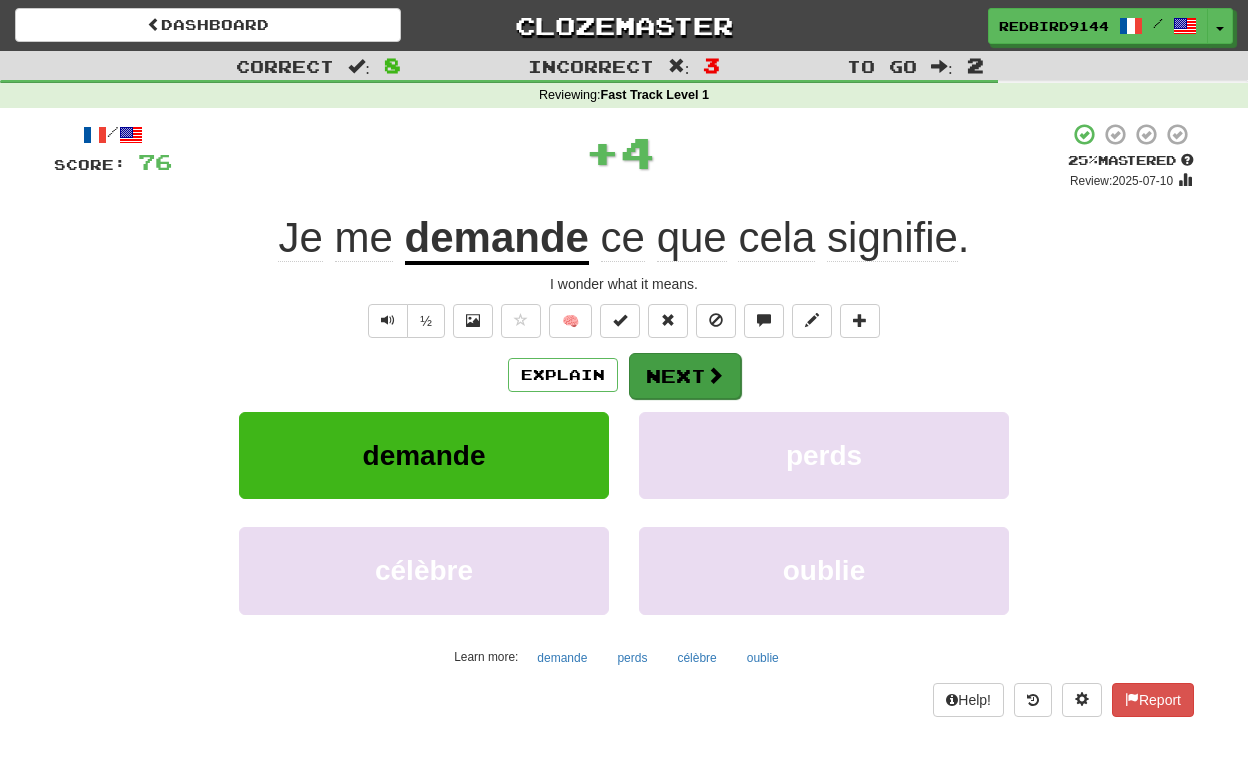click on "Next" at bounding box center [685, 376] 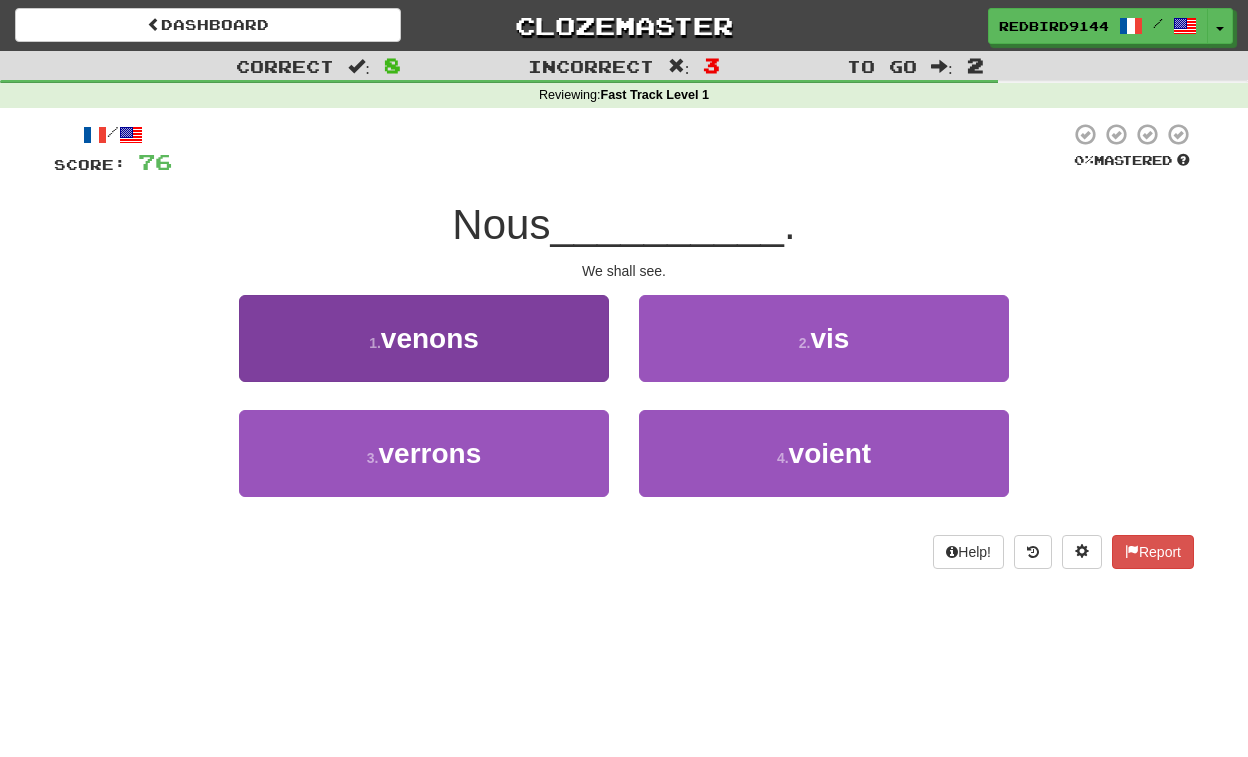 click on "venons" at bounding box center (430, 338) 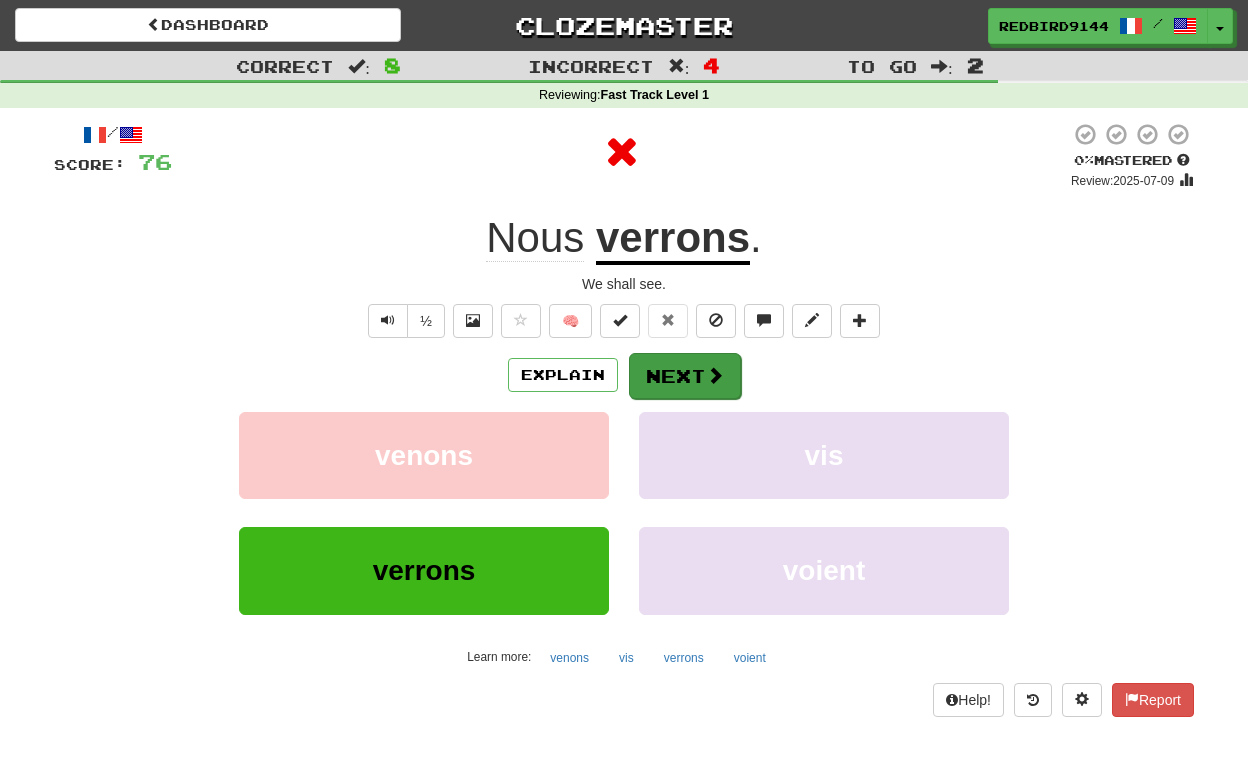 click on "Next" at bounding box center [685, 376] 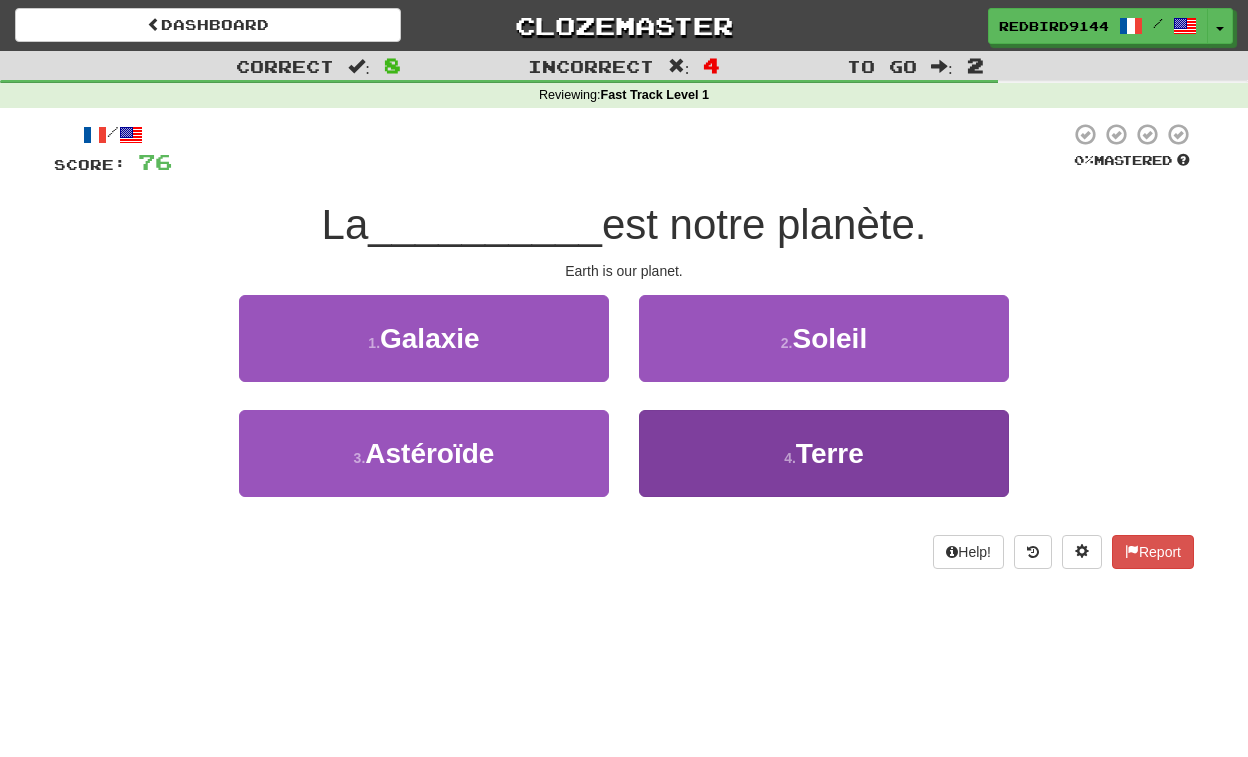 click on "4 .  Terre" at bounding box center (424, 338) 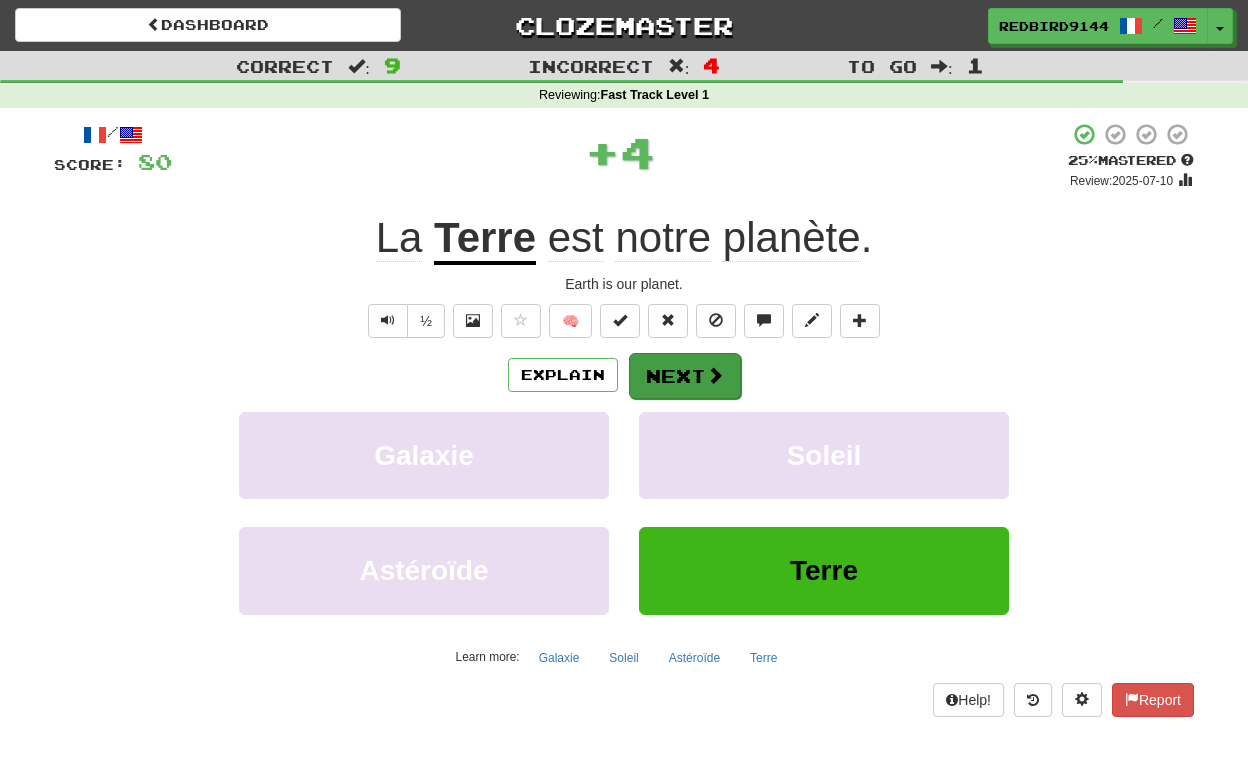 click on "Next" at bounding box center (685, 376) 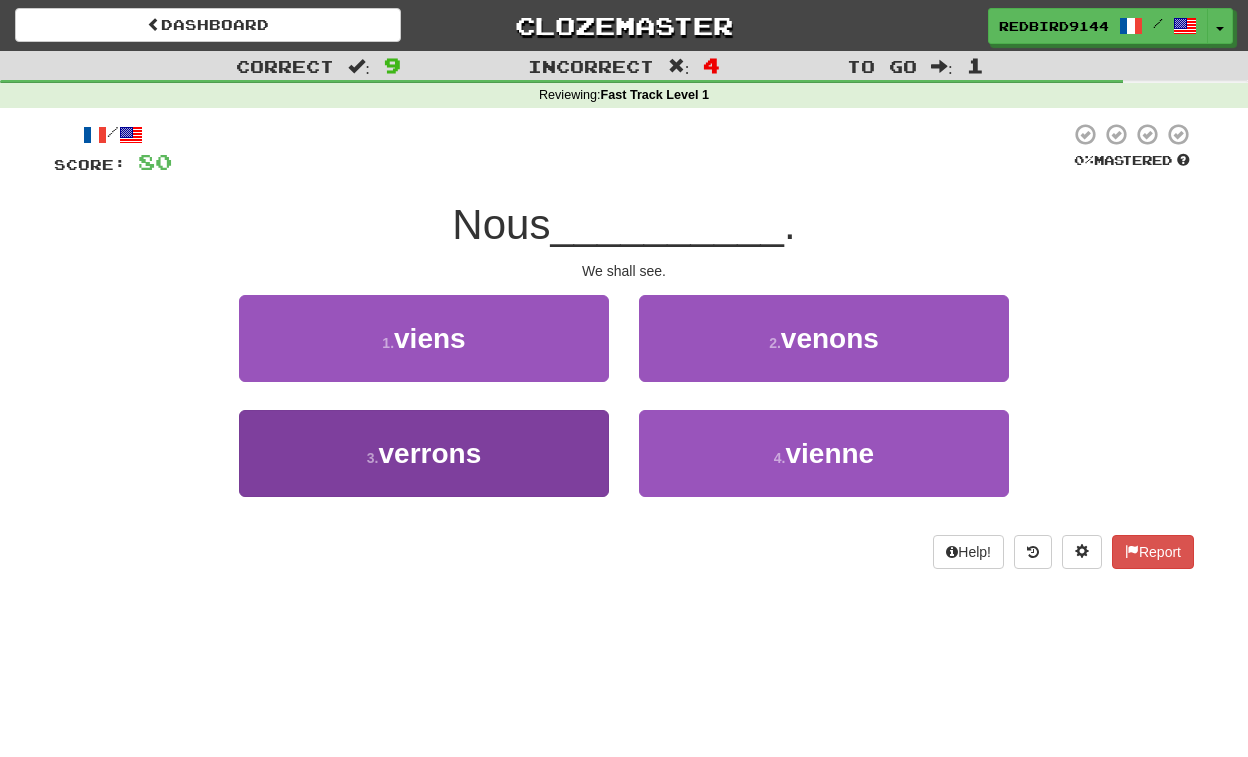 click on "verrons" at bounding box center [430, 338] 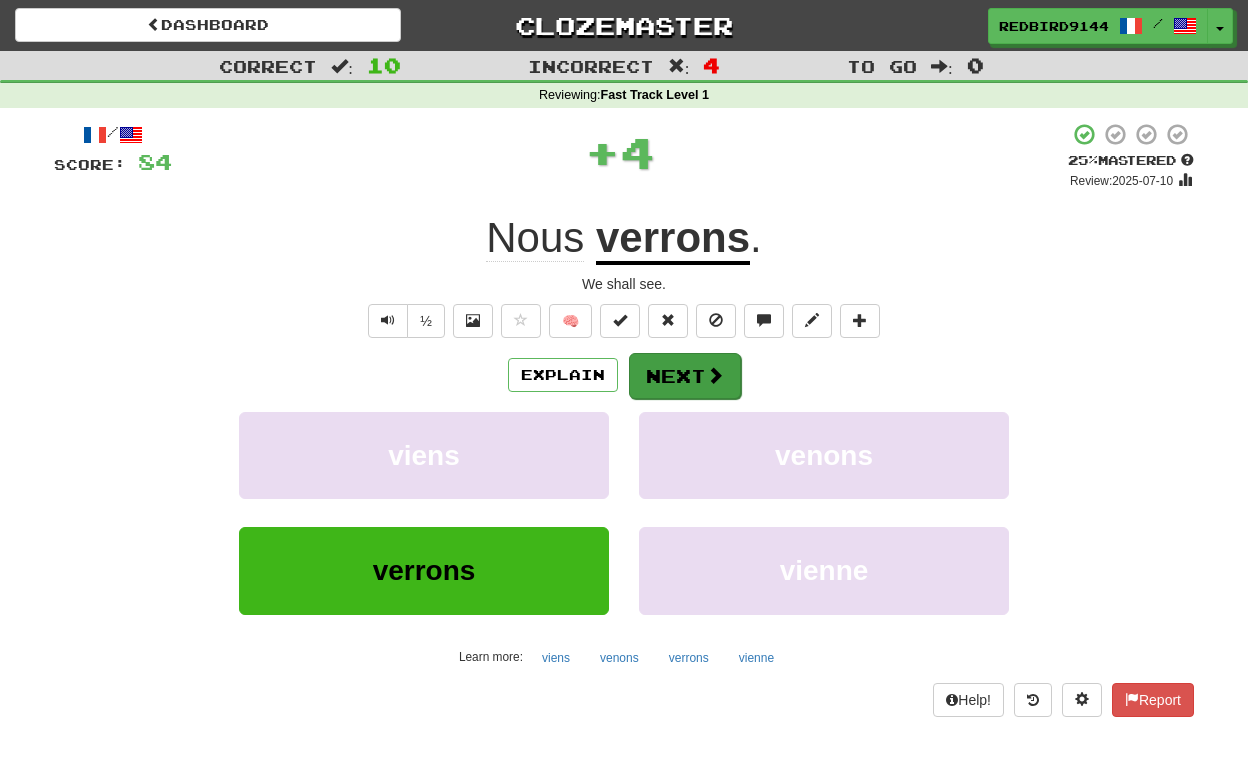 click on "Next" at bounding box center [685, 376] 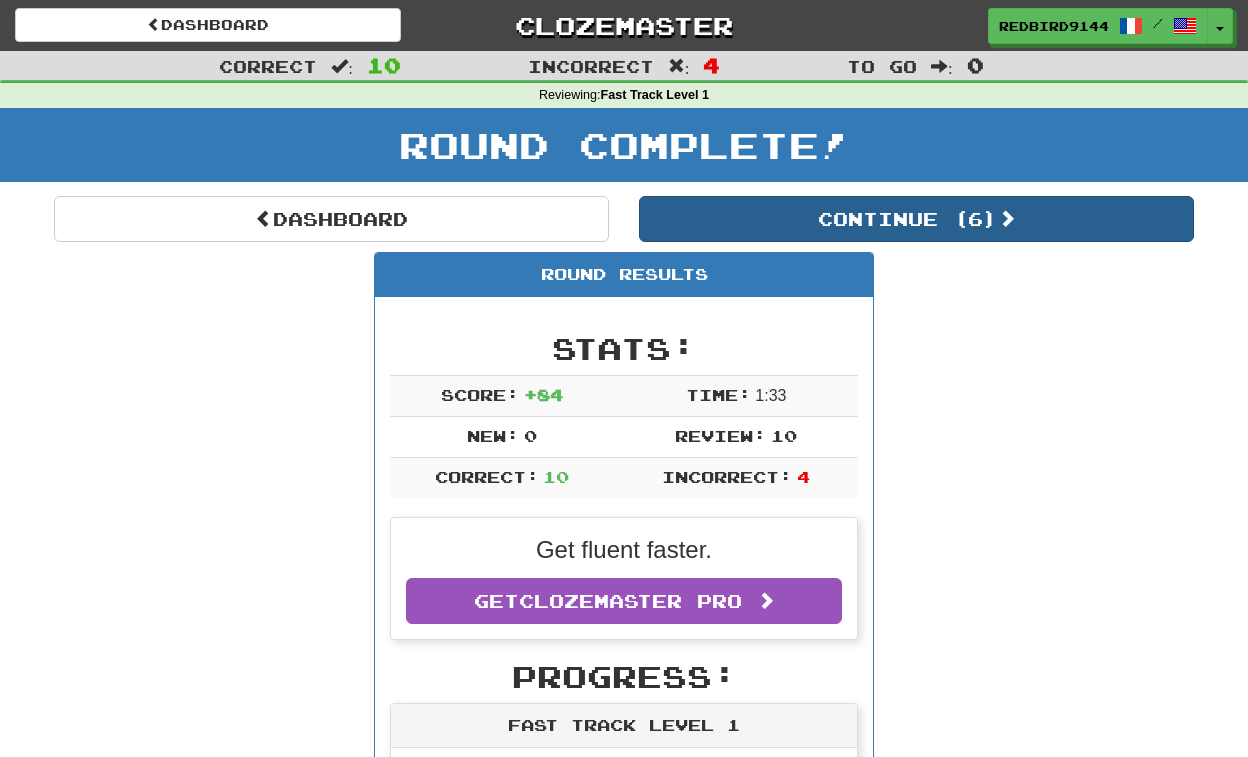 click on "Continue ( 6 )" at bounding box center [916, 219] 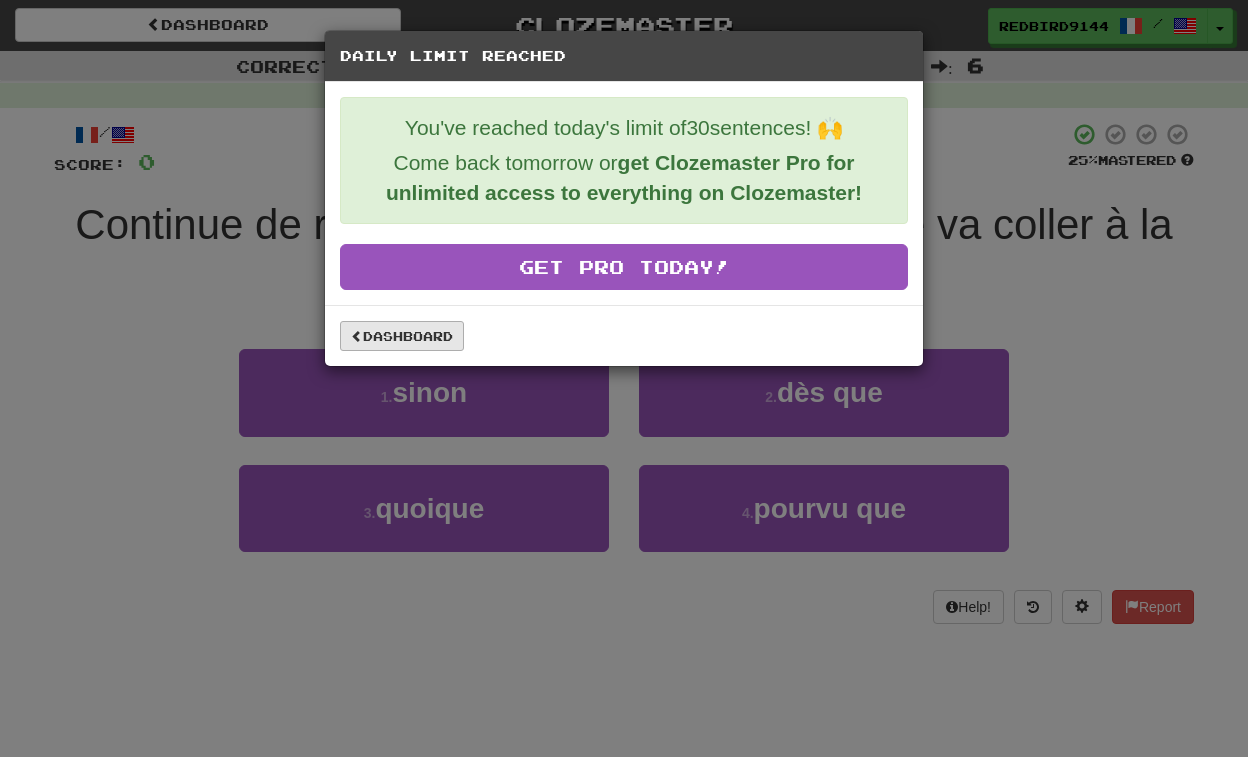 click on "Dashboard" at bounding box center [402, 336] 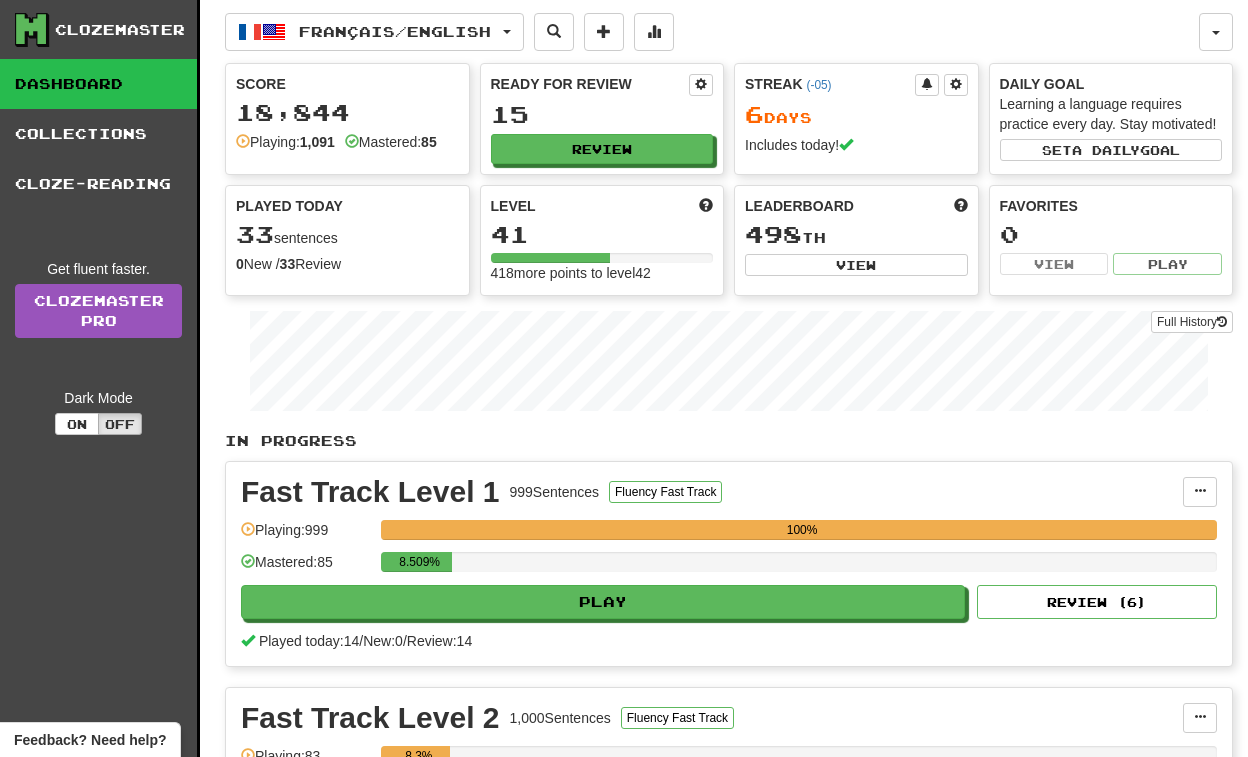scroll, scrollTop: 0, scrollLeft: 0, axis: both 